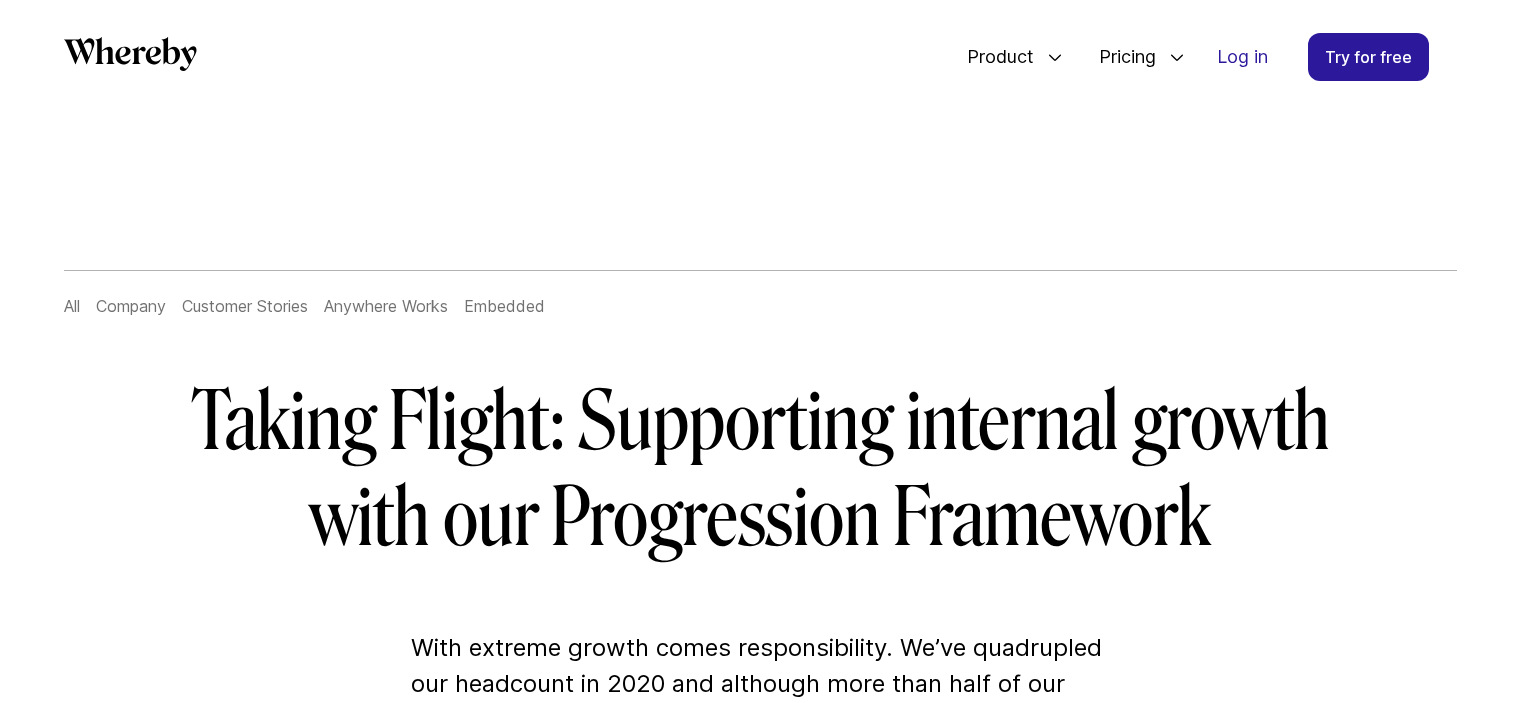 scroll, scrollTop: 0, scrollLeft: 0, axis: both 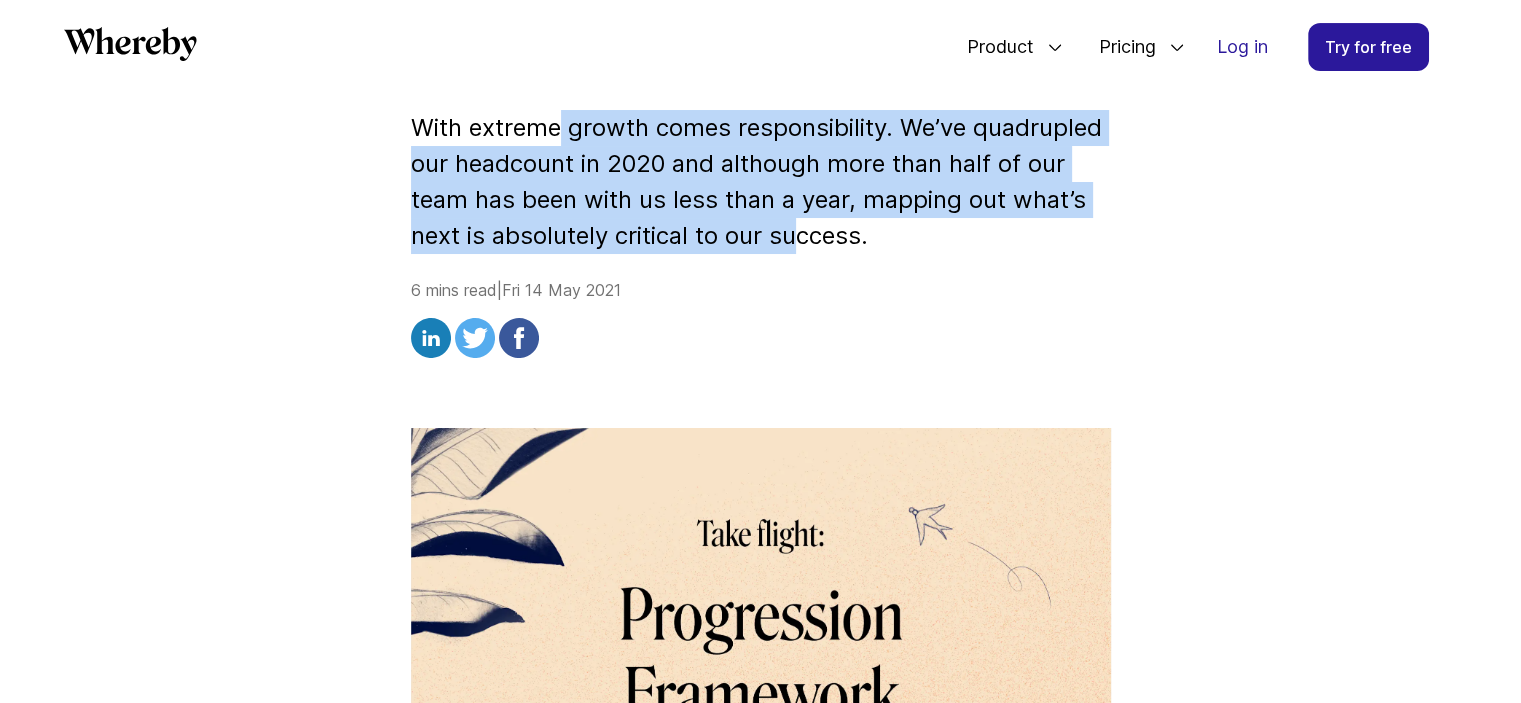 drag, startPoint x: 562, startPoint y: 143, endPoint x: 802, endPoint y: 228, distance: 254.60754 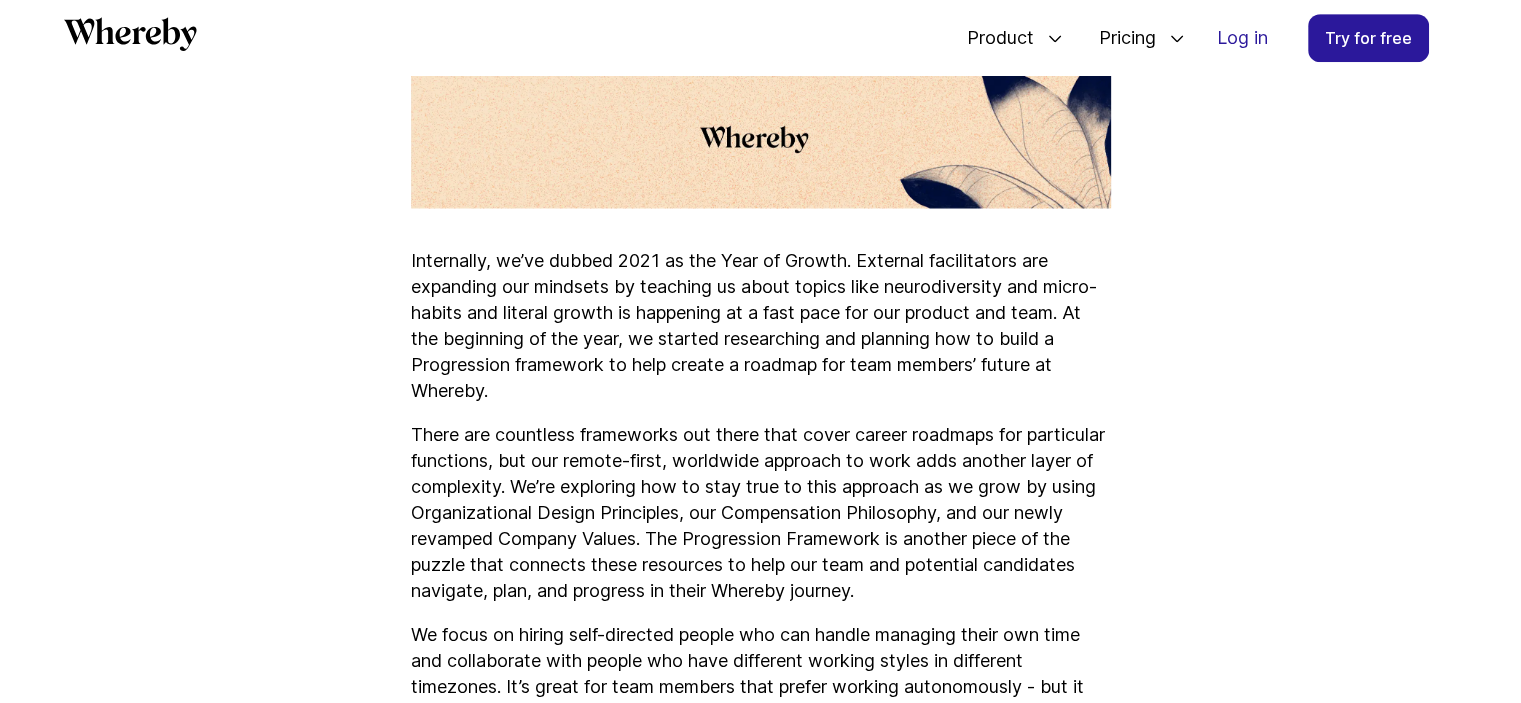 scroll, scrollTop: 1240, scrollLeft: 0, axis: vertical 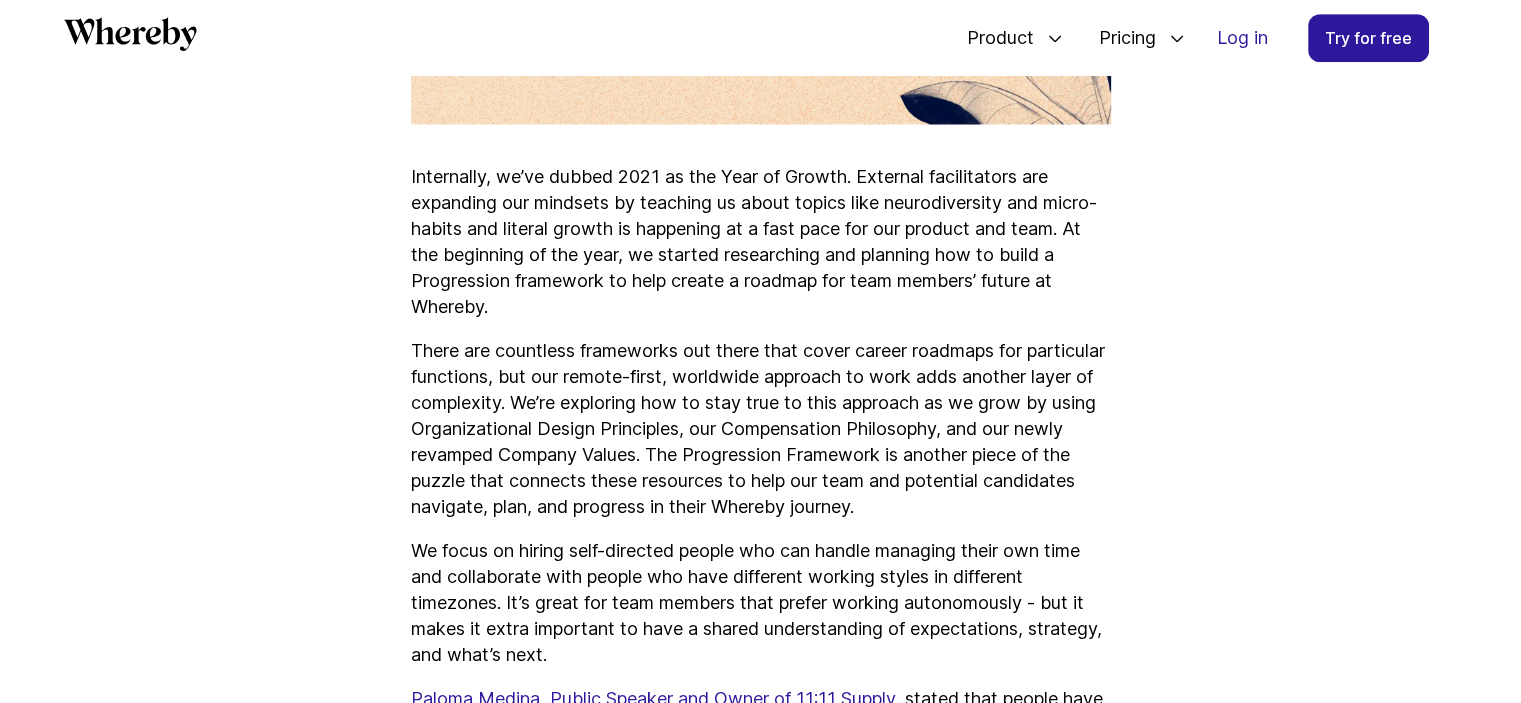 click on "Internally, we’ve dubbed 2021 as the Year of Growth. External facilitators are expanding our mindsets by teaching us about topics like neurodiversity and micro-habits and literal growth is happening at a fast pace for our product and team. At the beginning of the year, we started researching and planning how to build a Progression framework to help create a roadmap for team members’ future at Whereby." at bounding box center (761, 242) 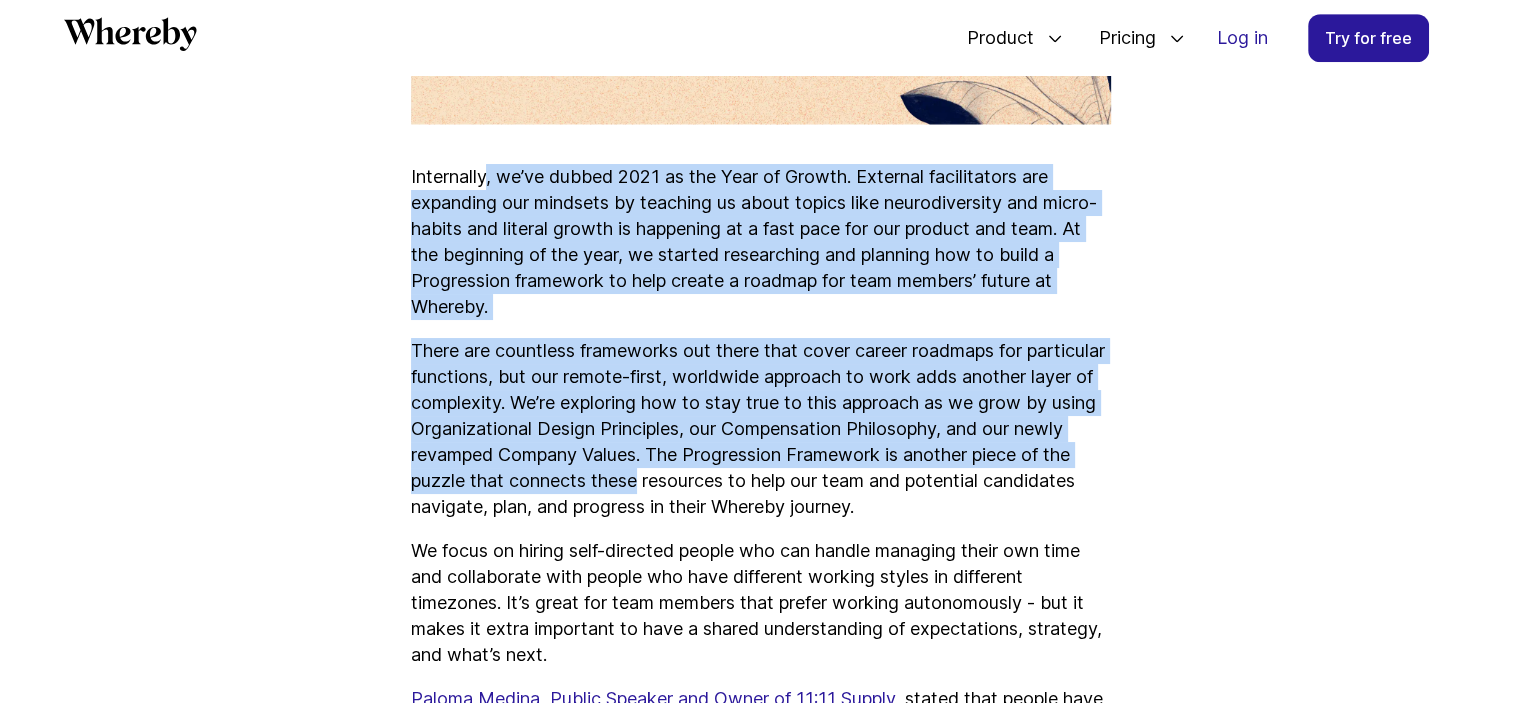 drag, startPoint x: 488, startPoint y: 173, endPoint x: 701, endPoint y: 478, distance: 372.01343 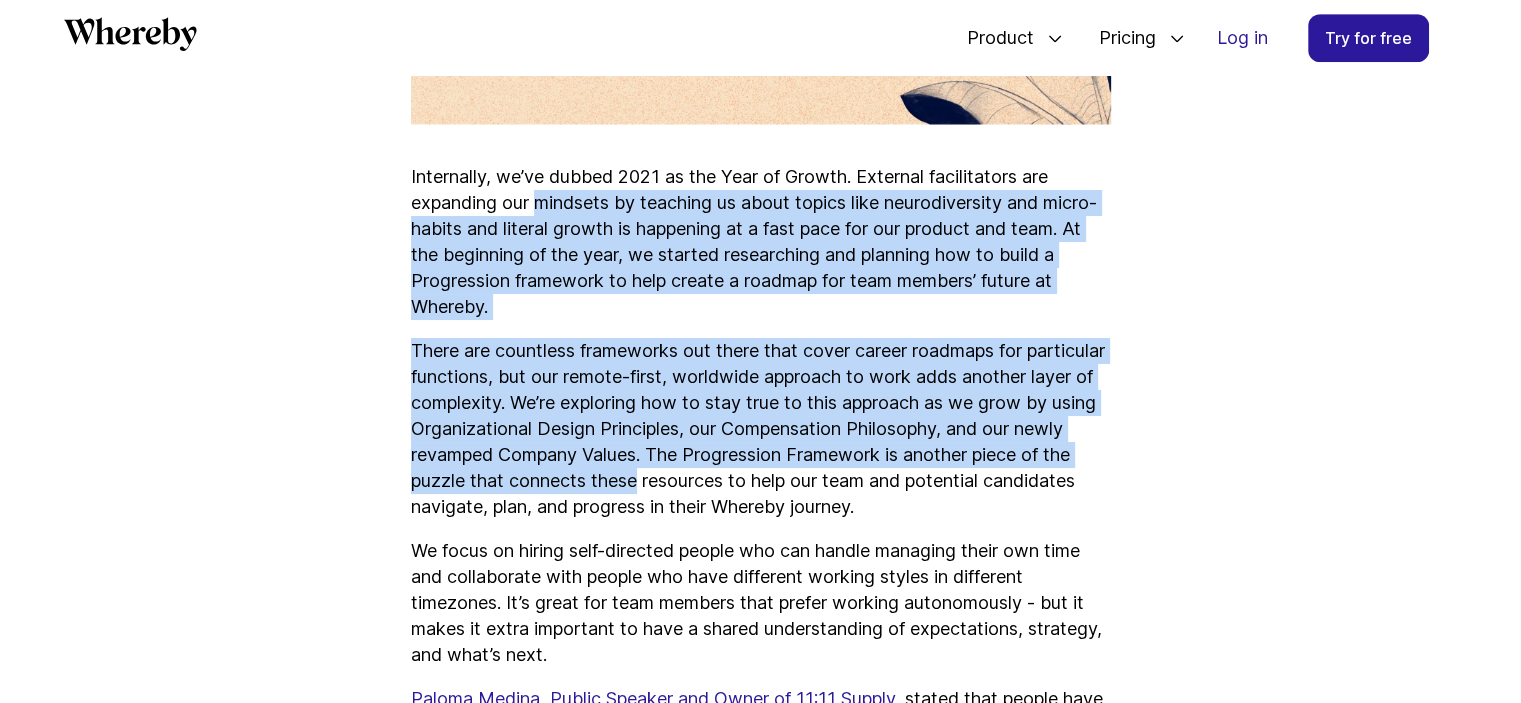 drag, startPoint x: 701, startPoint y: 478, endPoint x: 560, endPoint y: 205, distance: 307.26212 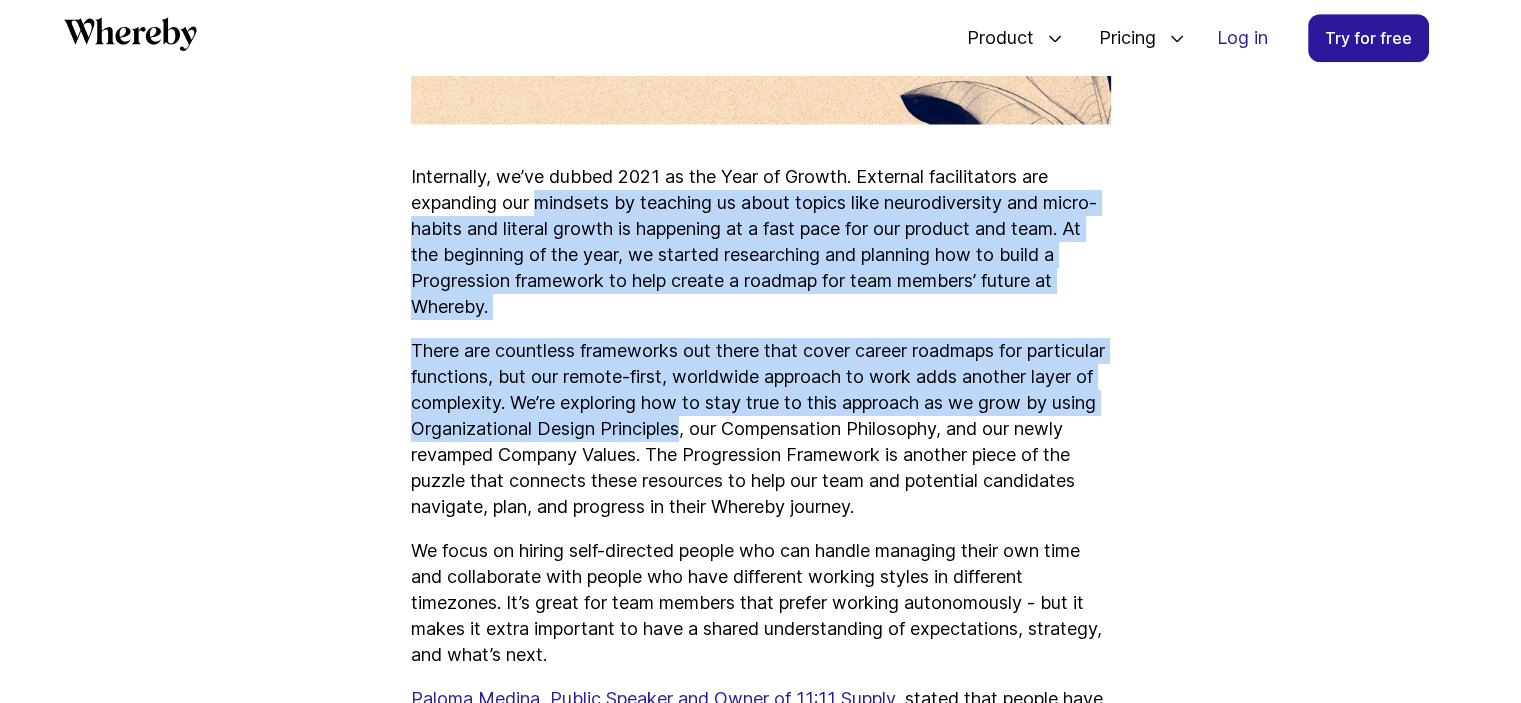 drag, startPoint x: 560, startPoint y: 205, endPoint x: 808, endPoint y: 452, distance: 350.0186 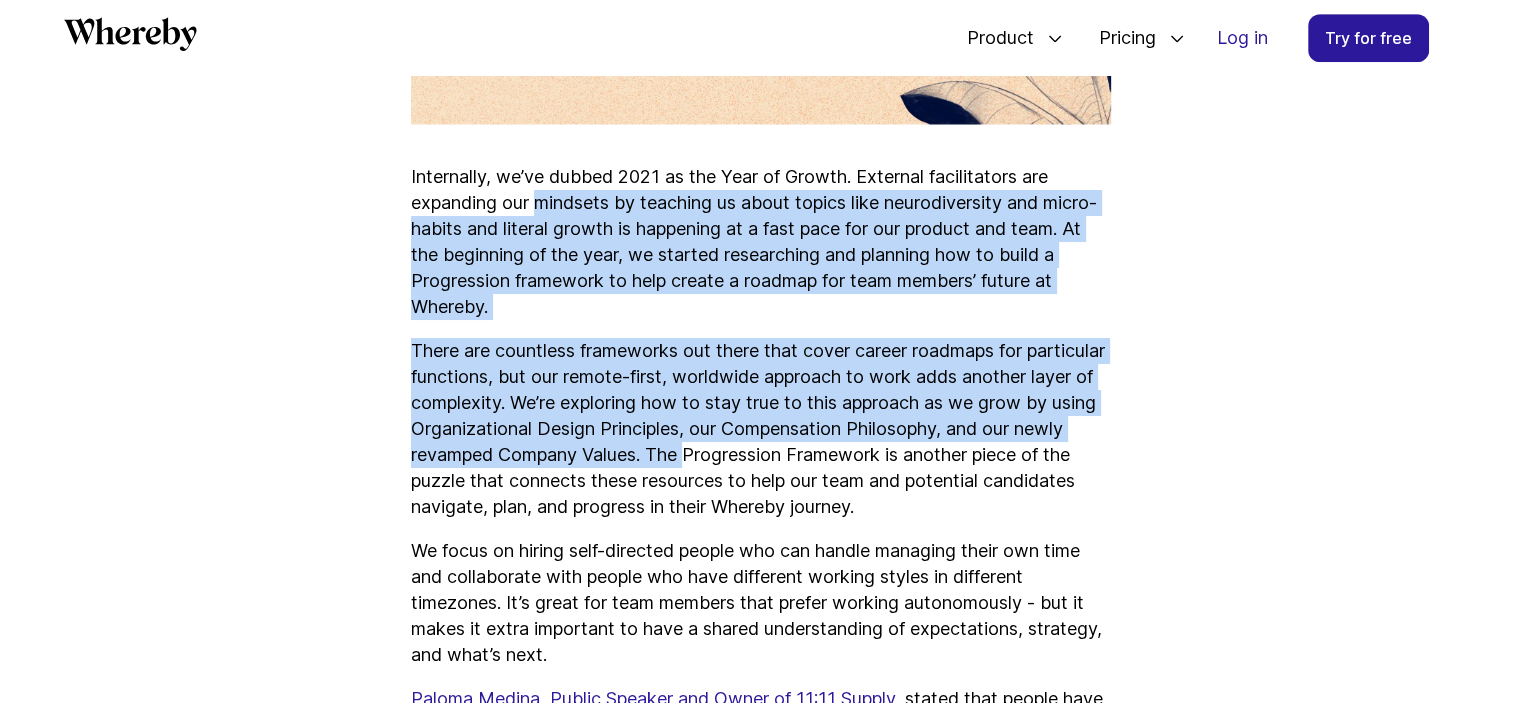 click on "There are countless frameworks out there that cover career roadmaps for particular functions, but our remote-first, worldwide approach to work adds another layer of complexity. We’re exploring how to stay true to this approach as we grow by using Organizational Design Principles, our Compensation Philosophy, and our newly revamped Company Values. The Progression Framework is another piece of the puzzle that connects these resources to help our team and potential candidates navigate, plan, and progress in their Whereby journey." at bounding box center (761, 429) 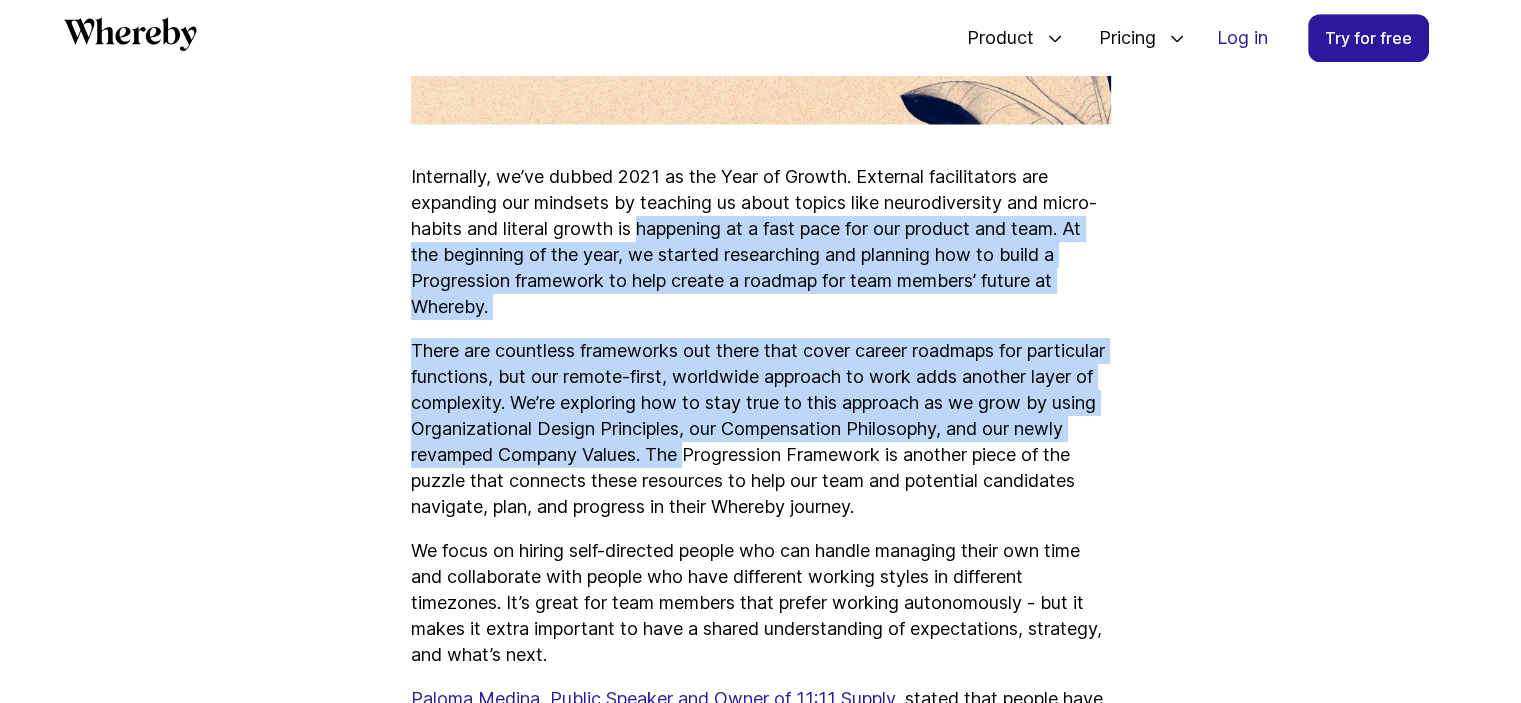 drag, startPoint x: 808, startPoint y: 452, endPoint x: 700, endPoint y: 195, distance: 278.7705 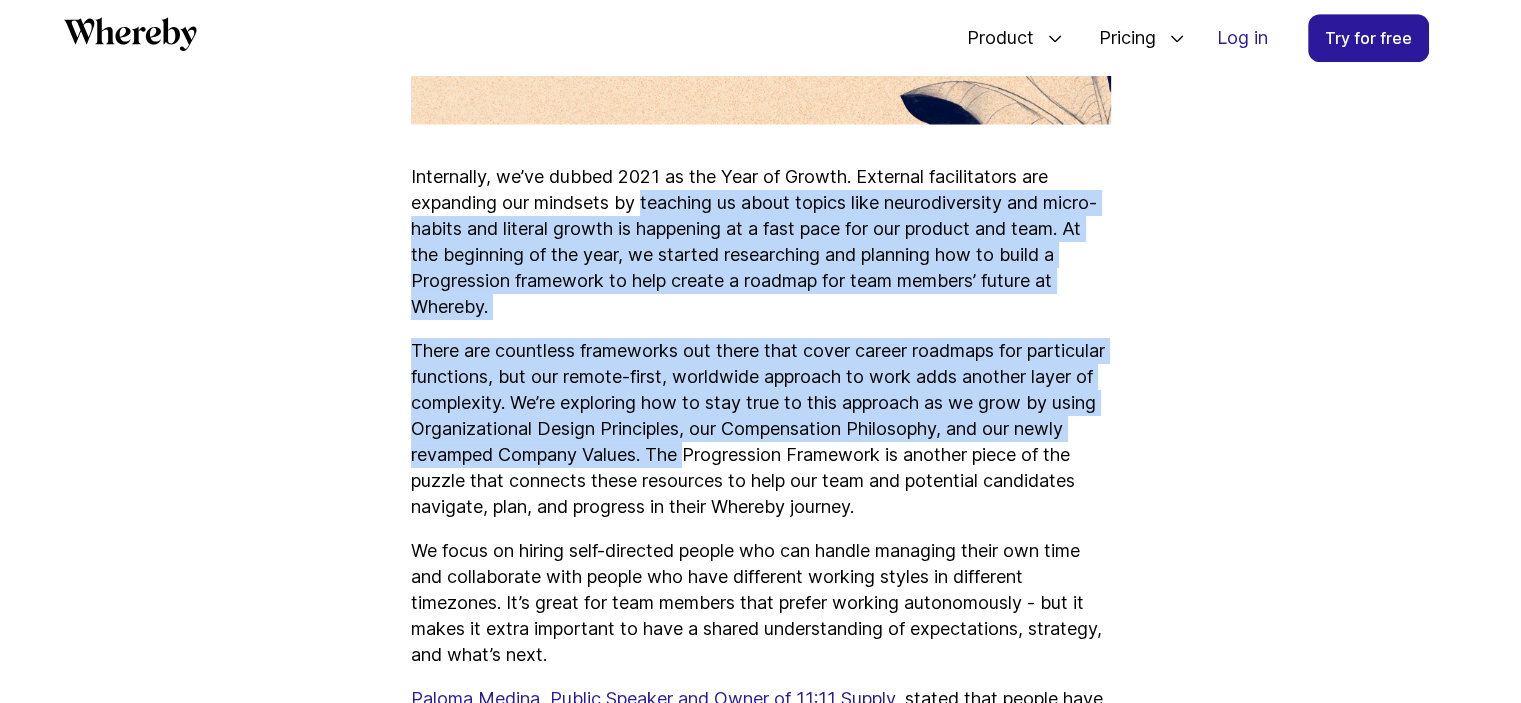 click on "Internally, we’ve dubbed 2021 as the Year of Growth. External facilitators are expanding our mindsets by teaching us about topics like neurodiversity and micro-habits and literal growth is happening at a fast pace for our product and team. At the beginning of the year, we started researching and planning how to build a Progression framework to help create a roadmap for team members’ future at Whereby." at bounding box center (761, 242) 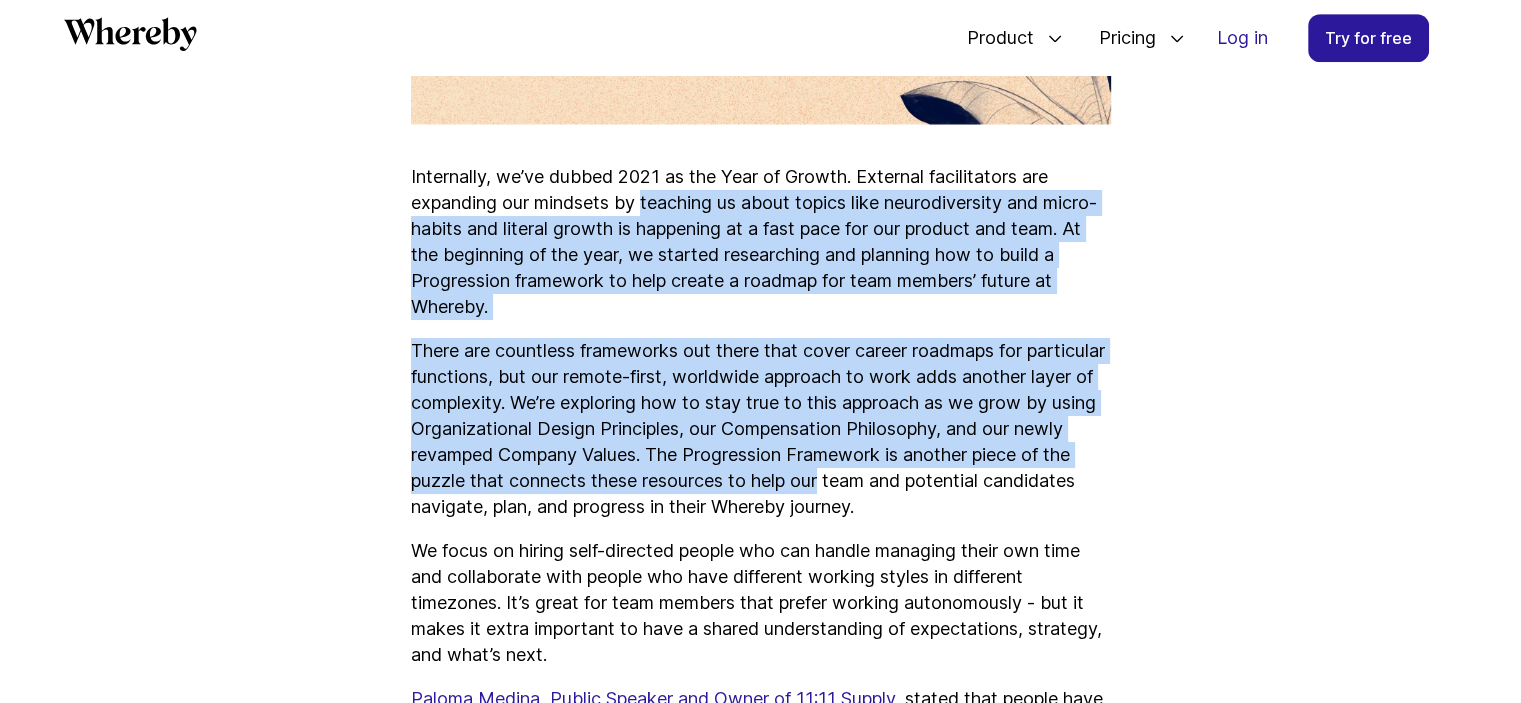 drag, startPoint x: 700, startPoint y: 195, endPoint x: 928, endPoint y: 498, distance: 379.20047 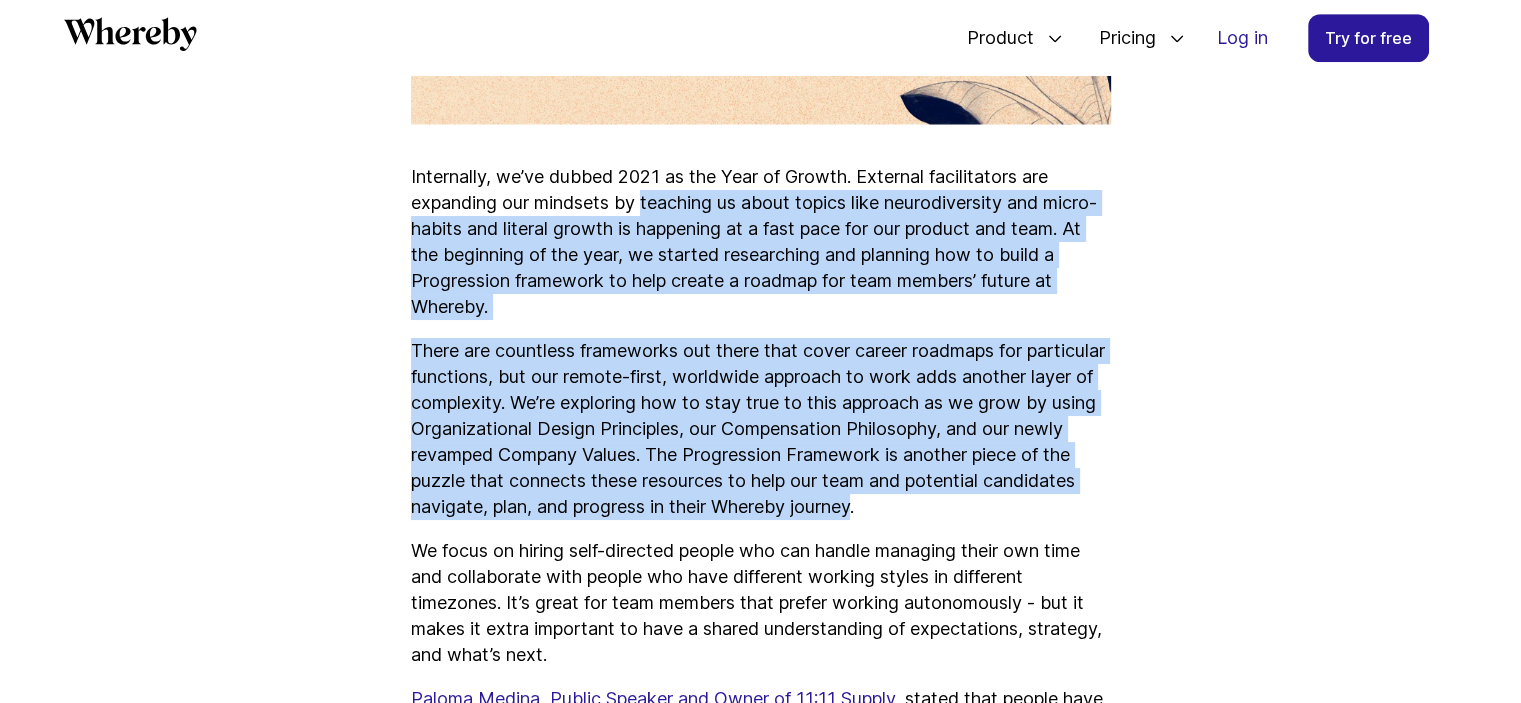click on "There are countless frameworks out there that cover career roadmaps for particular functions, but our remote-first, worldwide approach to work adds another layer of complexity. We’re exploring how to stay true to this approach as we grow by using Organizational Design Principles, our Compensation Philosophy, and our newly revamped Company Values. The Progression Framework is another piece of the puzzle that connects these resources to help our team and potential candidates navigate, plan, and progress in their Whereby journey." at bounding box center (761, 429) 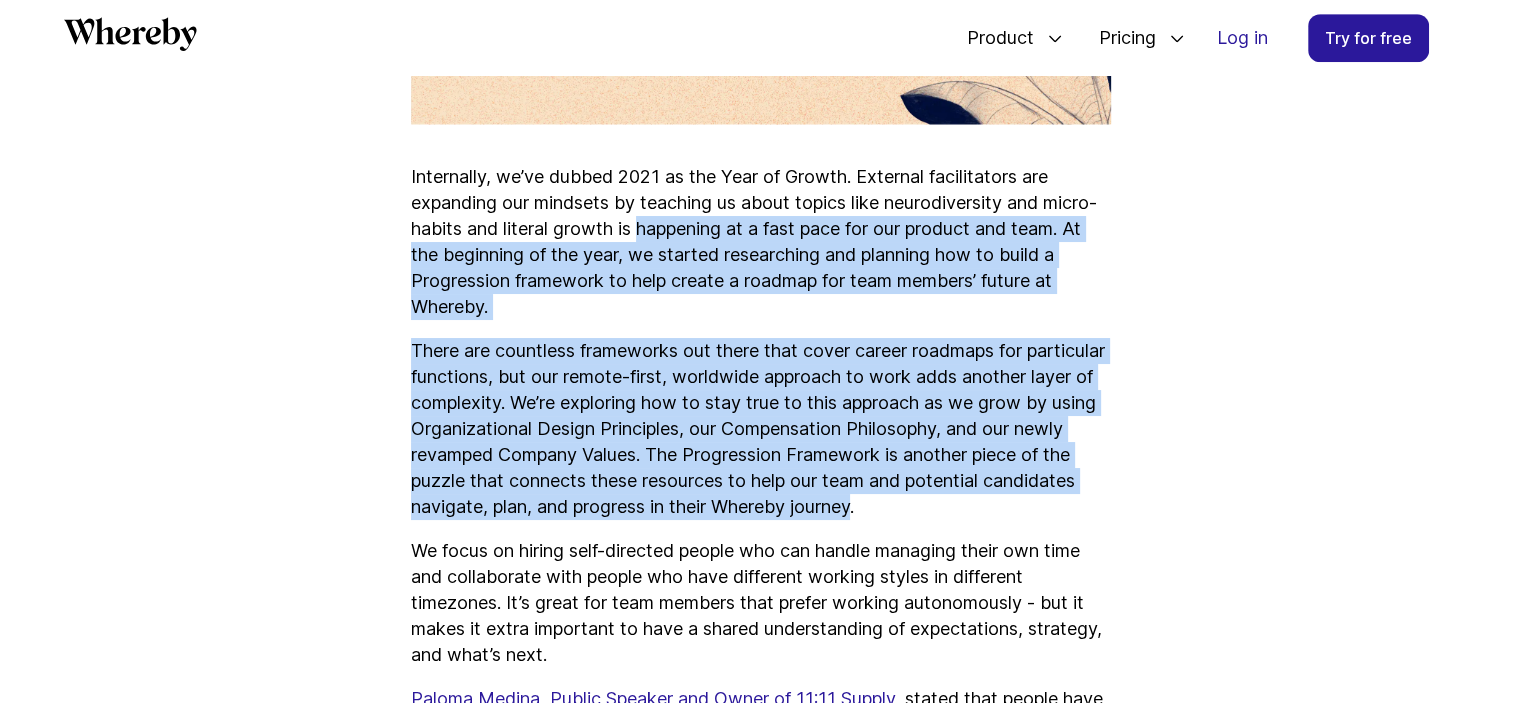 drag, startPoint x: 928, startPoint y: 498, endPoint x: 744, endPoint y: 199, distance: 351.07977 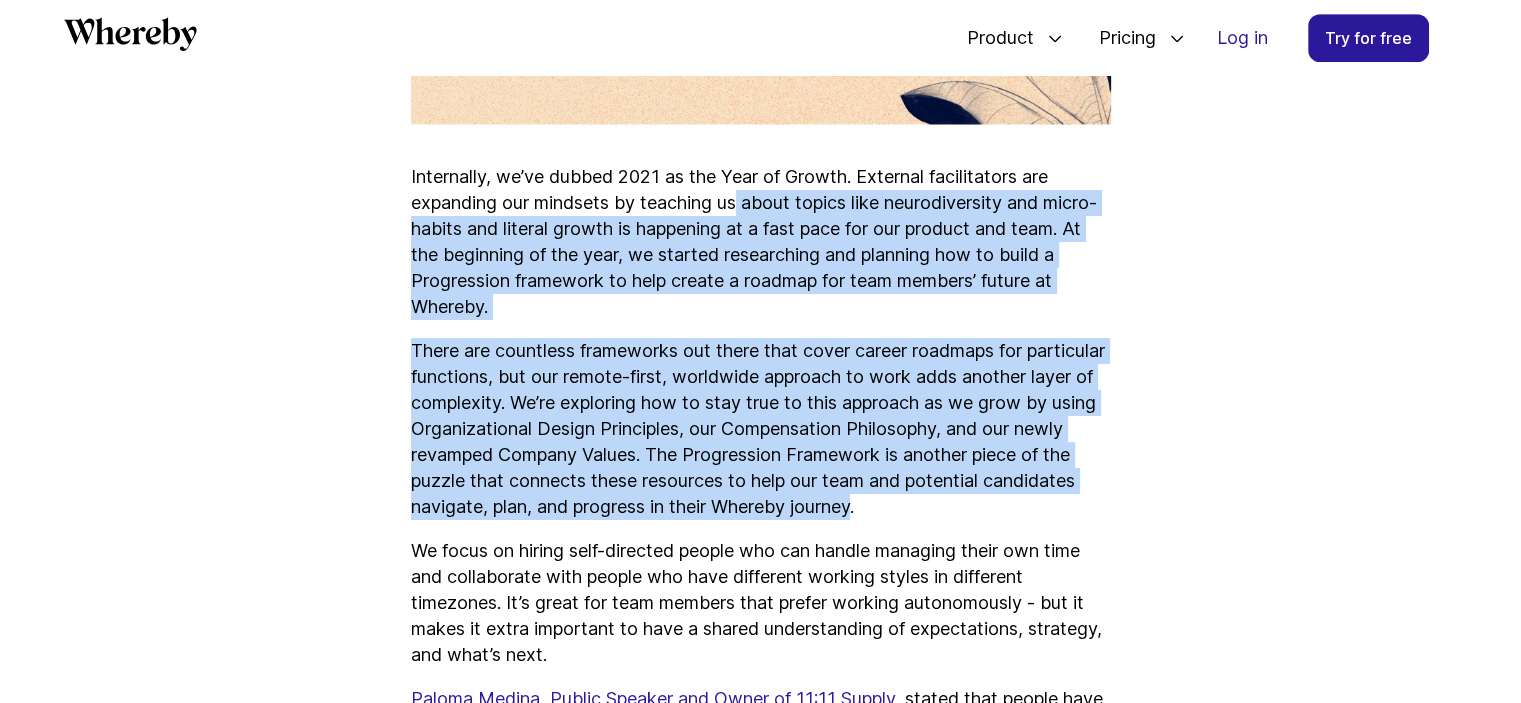 click on "Internally, we’ve dubbed 2021 as the Year of Growth. External facilitators are expanding our mindsets by teaching us about topics like neurodiversity and micro-habits and literal growth is happening at a fast pace for our product and team. At the beginning of the year, we started researching and planning how to build a Progression framework to help create a roadmap for team members’ future at Whereby." at bounding box center (761, 242) 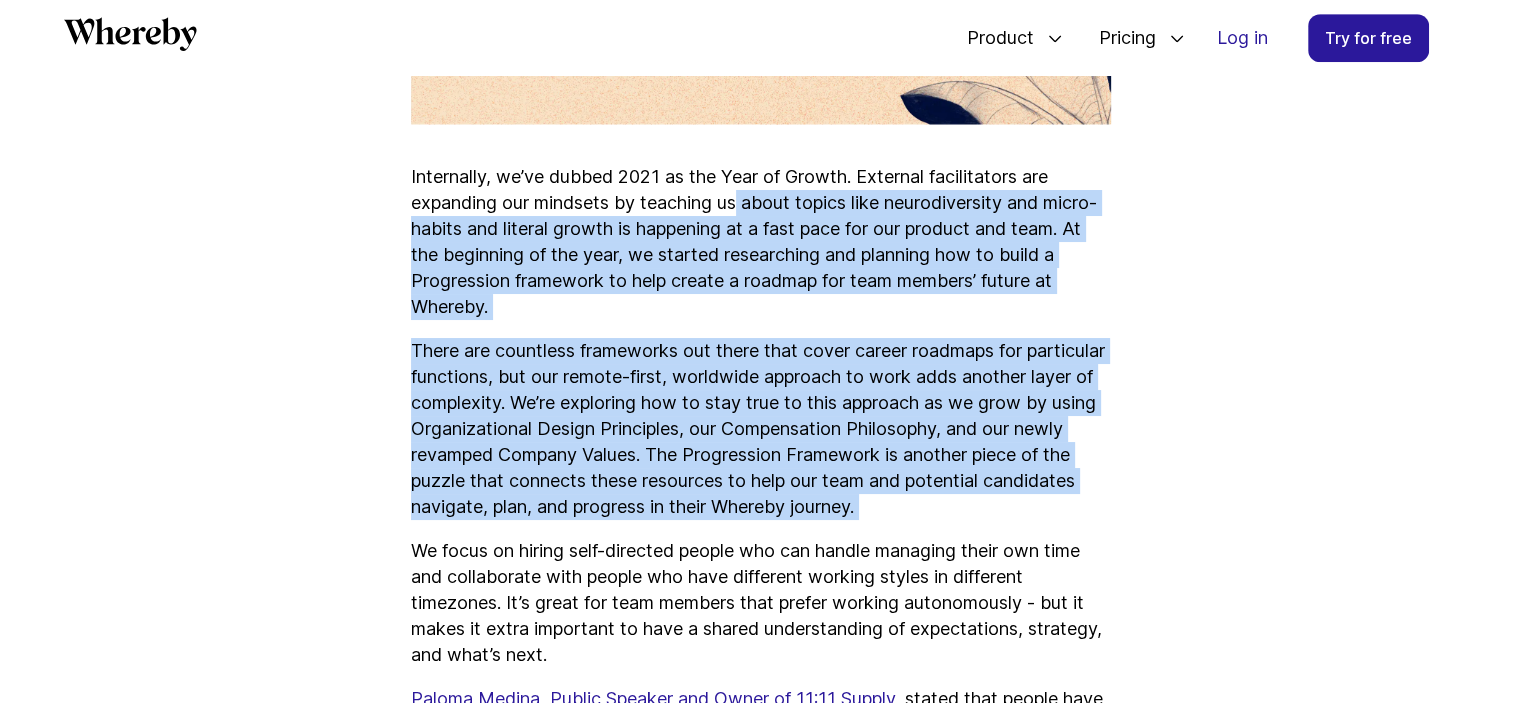 drag, startPoint x: 744, startPoint y: 199, endPoint x: 975, endPoint y: 507, distance: 385 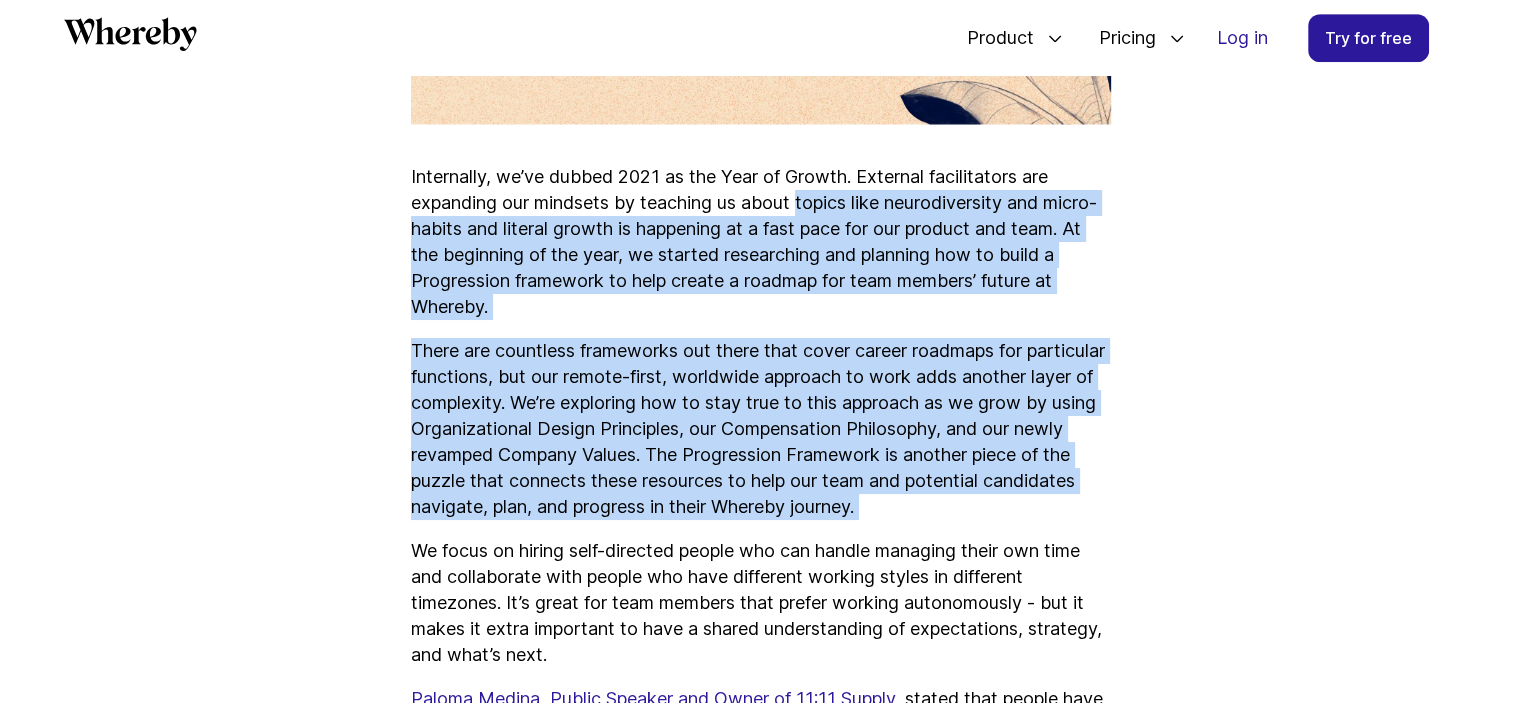 drag, startPoint x: 975, startPoint y: 507, endPoint x: 832, endPoint y: 198, distance: 340.48495 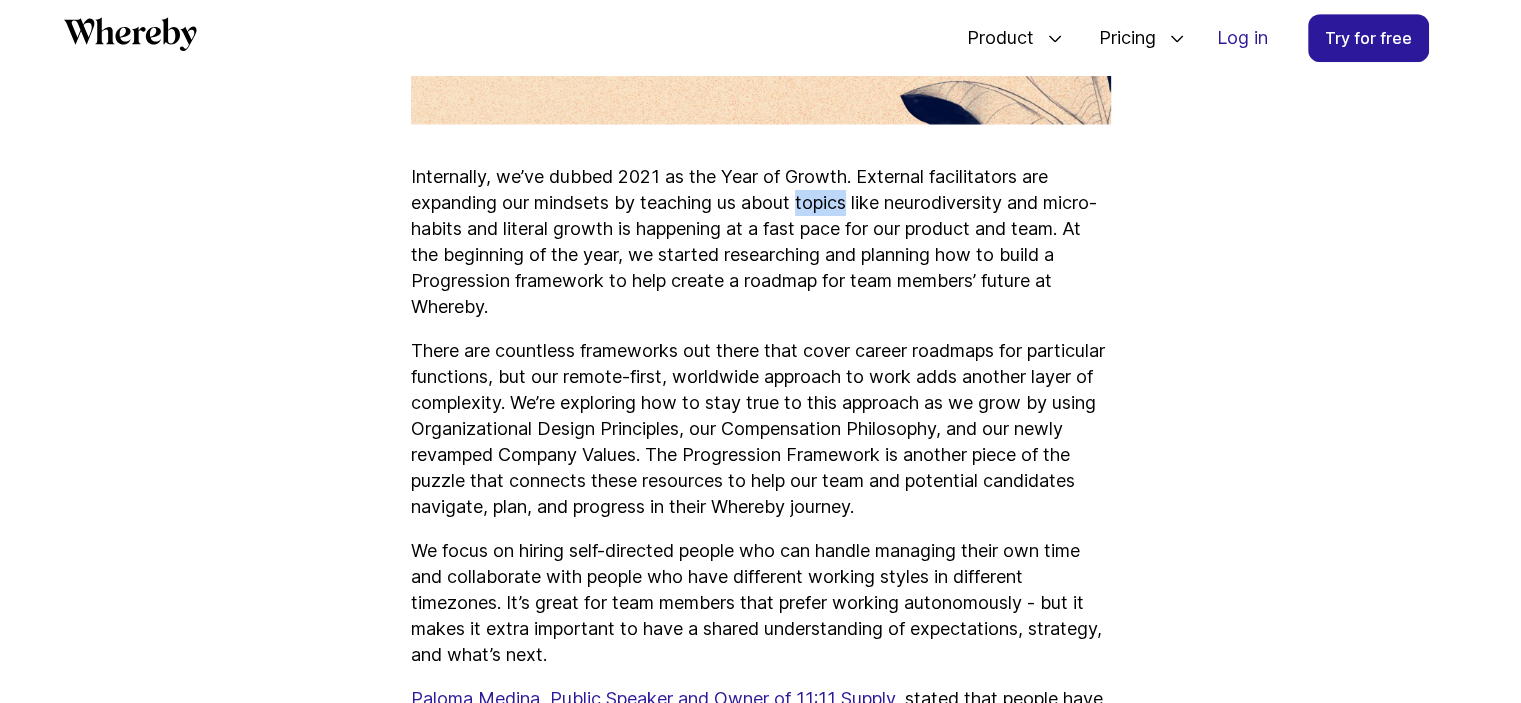click on "Internally, we’ve dubbed 2021 as the Year of Growth. External facilitators are expanding our mindsets by teaching us about topics like neurodiversity and micro-habits and literal growth is happening at a fast pace for our product and team. At the beginning of the year, we started researching and planning how to build a Progression framework to help create a roadmap for team members’ future at Whereby." at bounding box center [761, 242] 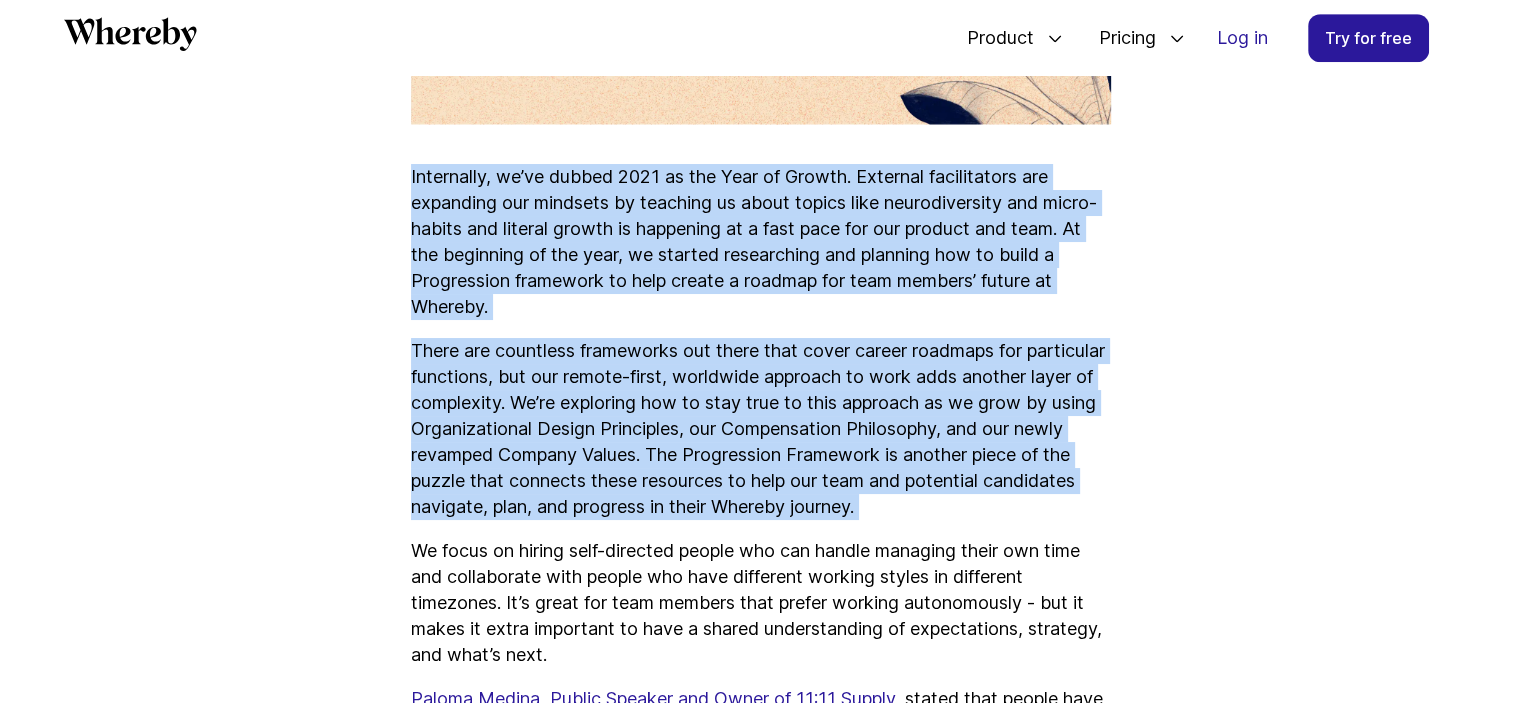 drag, startPoint x: 832, startPoint y: 198, endPoint x: 988, endPoint y: 497, distance: 337.24918 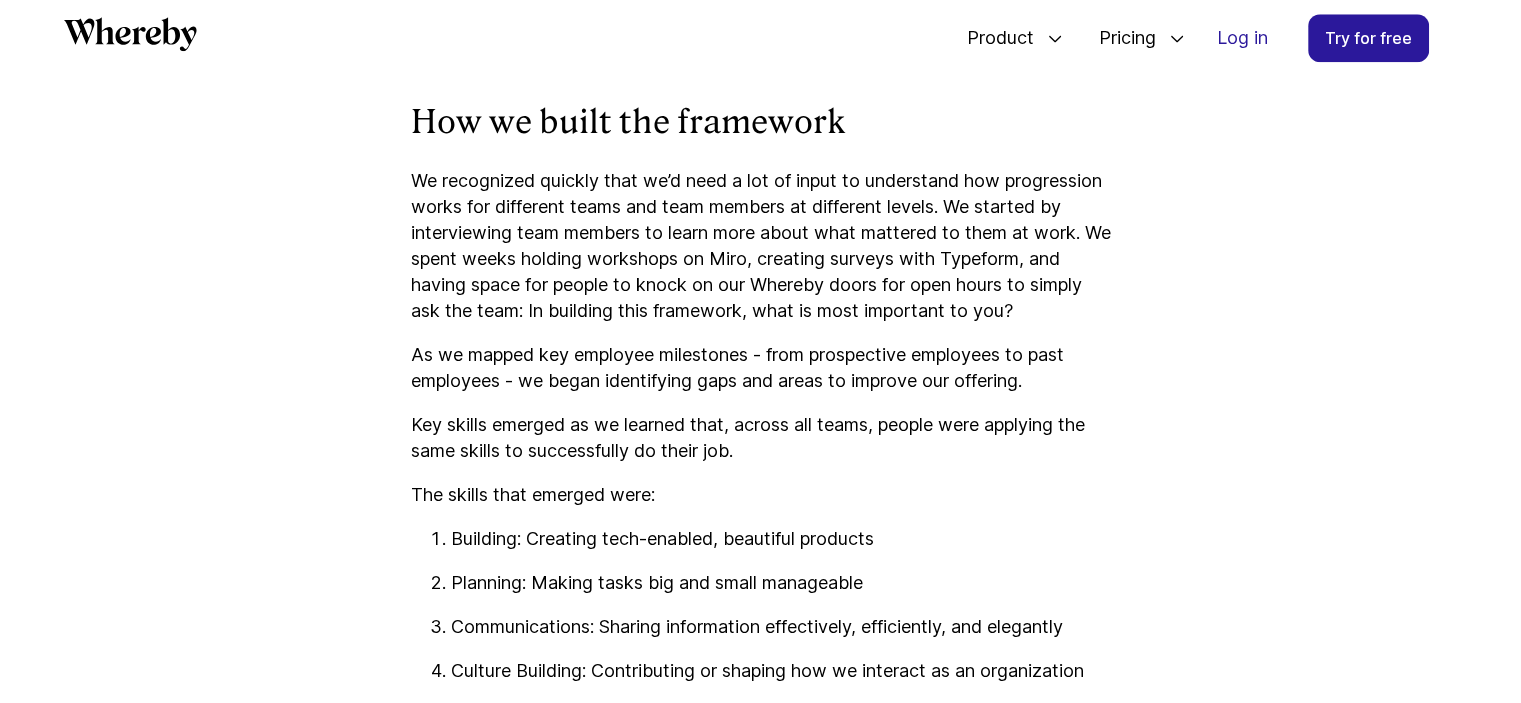 scroll, scrollTop: 2320, scrollLeft: 0, axis: vertical 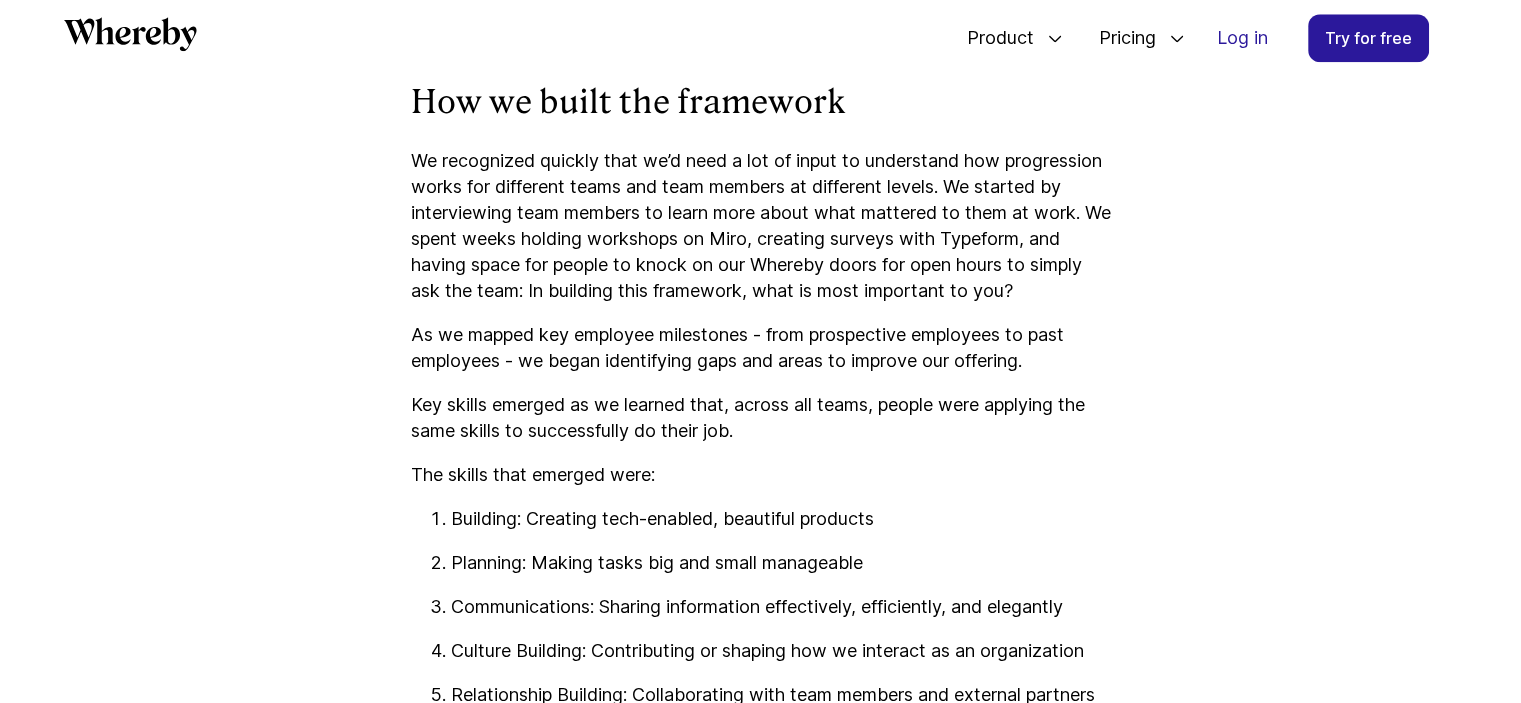 click on "We recognized quickly that we’d need a lot of input to understand how progression works for different teams and team members at different levels. We started by interviewing team members to learn more about what mattered to them at work. We spent weeks holding workshops on Miro, creating surveys with Typeform, and having space for people to knock on our Whereby doors for open hours to simply ask the team: In building this framework, what is most important to you?" at bounding box center [761, 226] 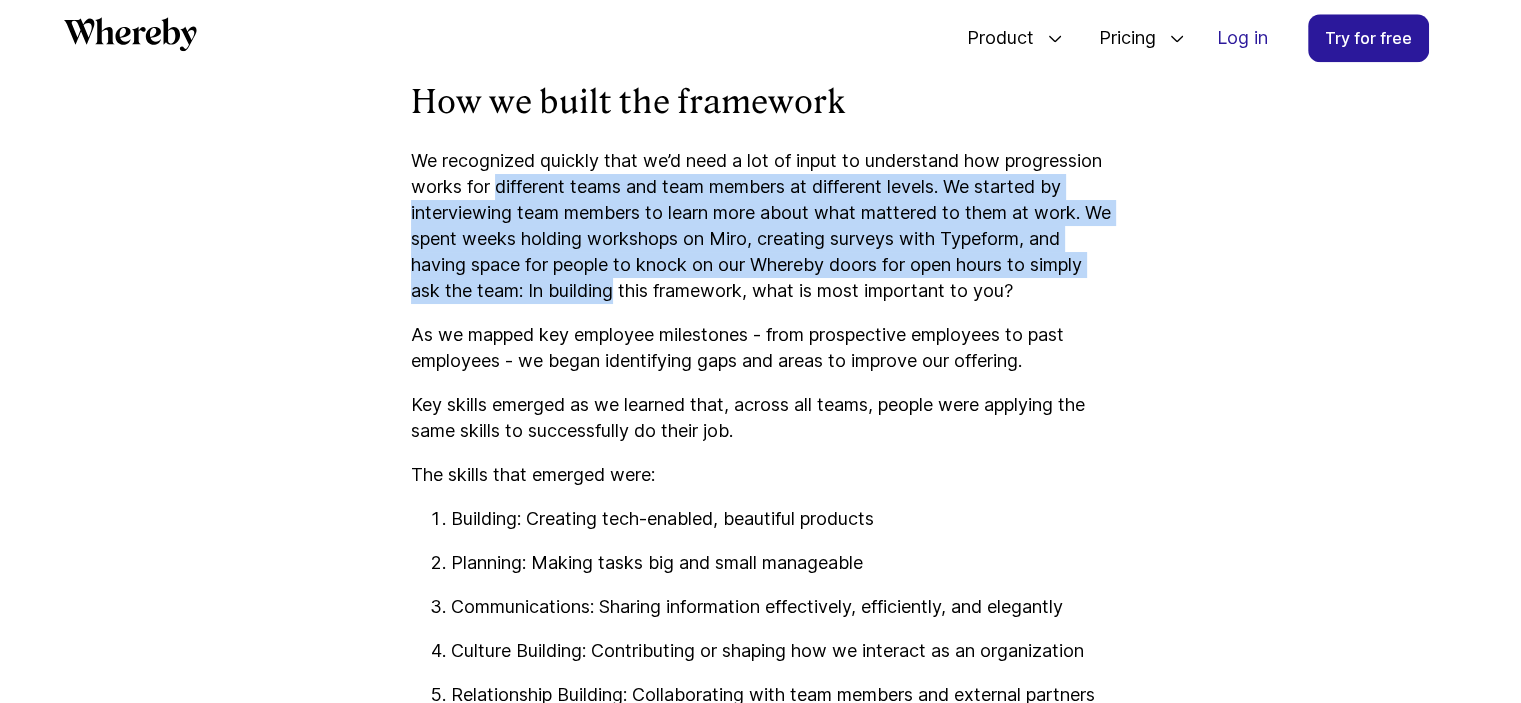 drag, startPoint x: 656, startPoint y: 194, endPoint x: 737, endPoint y: 302, distance: 135 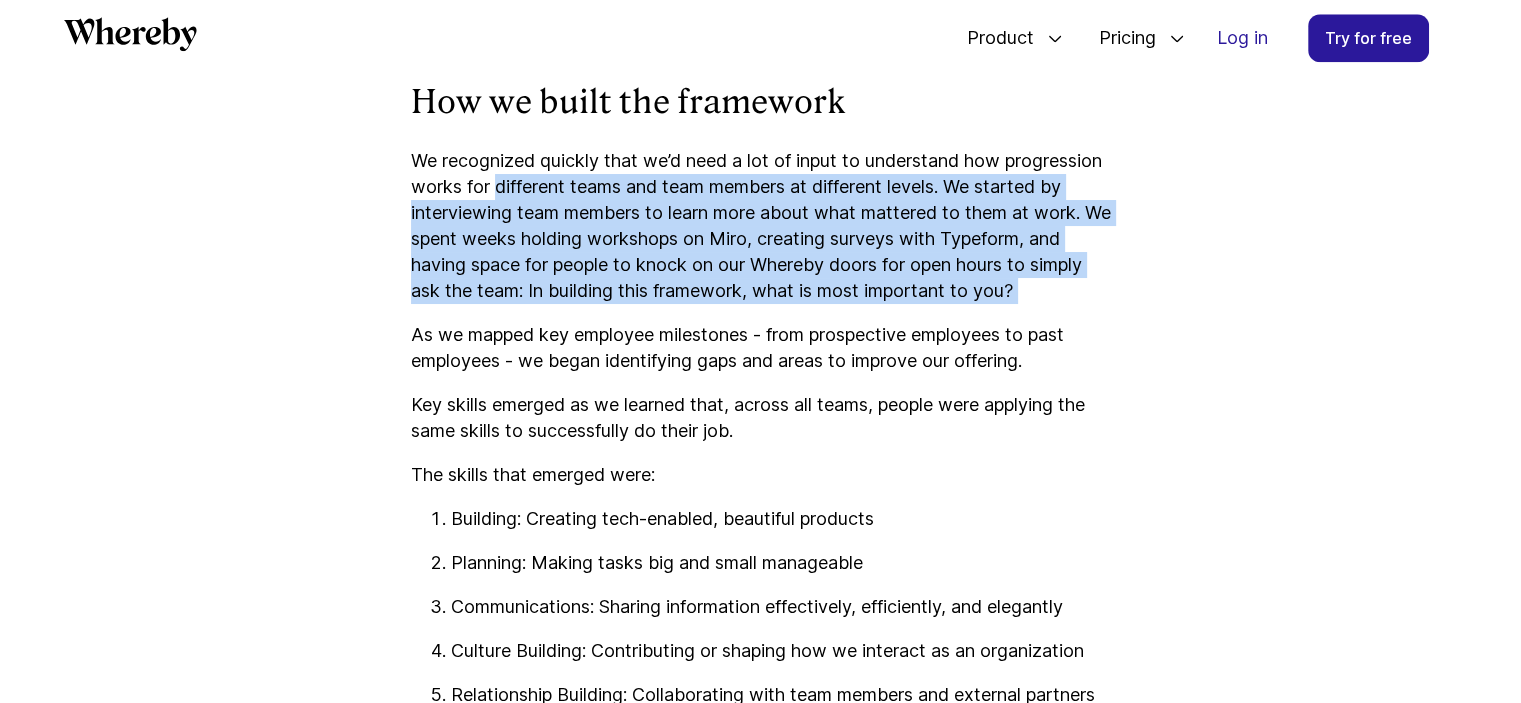 drag, startPoint x: 627, startPoint y: 175, endPoint x: 756, endPoint y: 305, distance: 183.14203 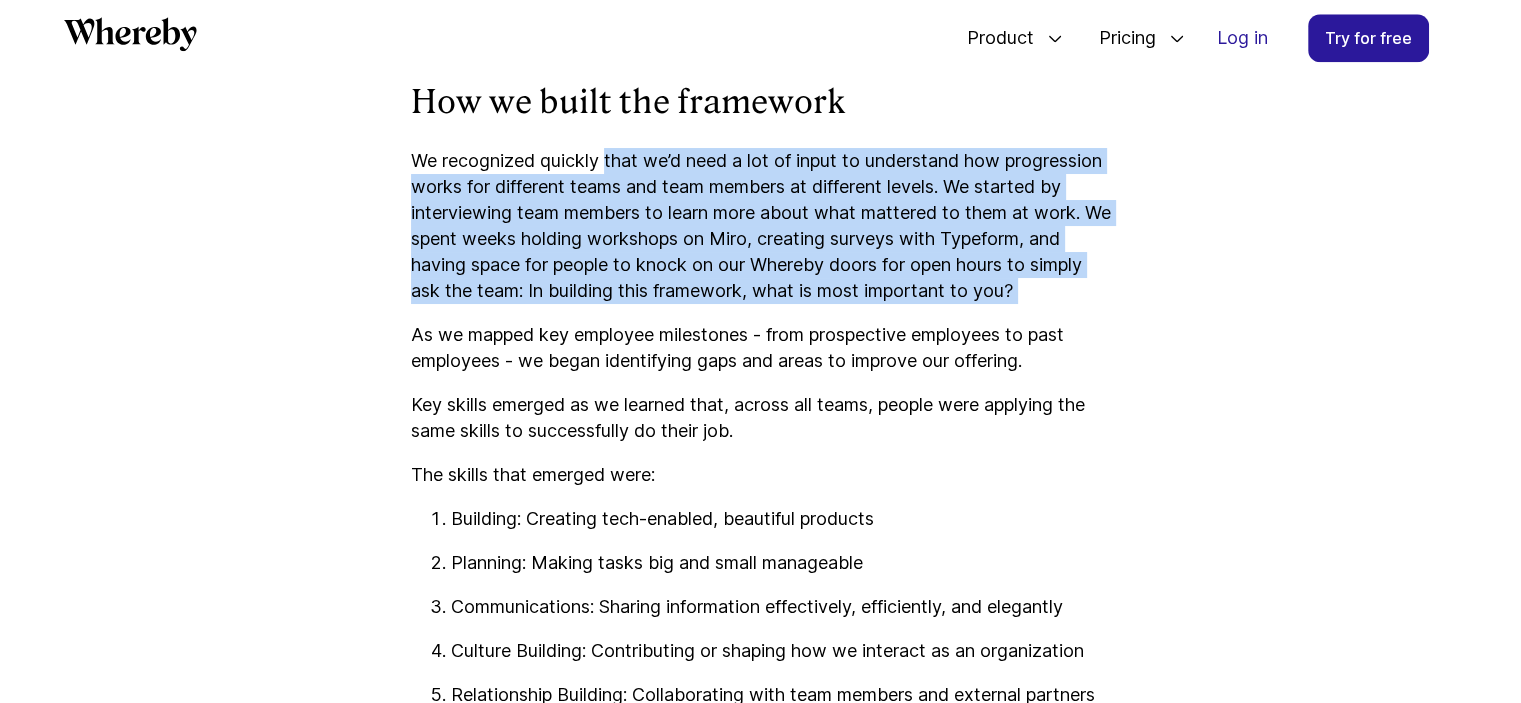 drag, startPoint x: 756, startPoint y: 305, endPoint x: 615, endPoint y: 155, distance: 205.86646 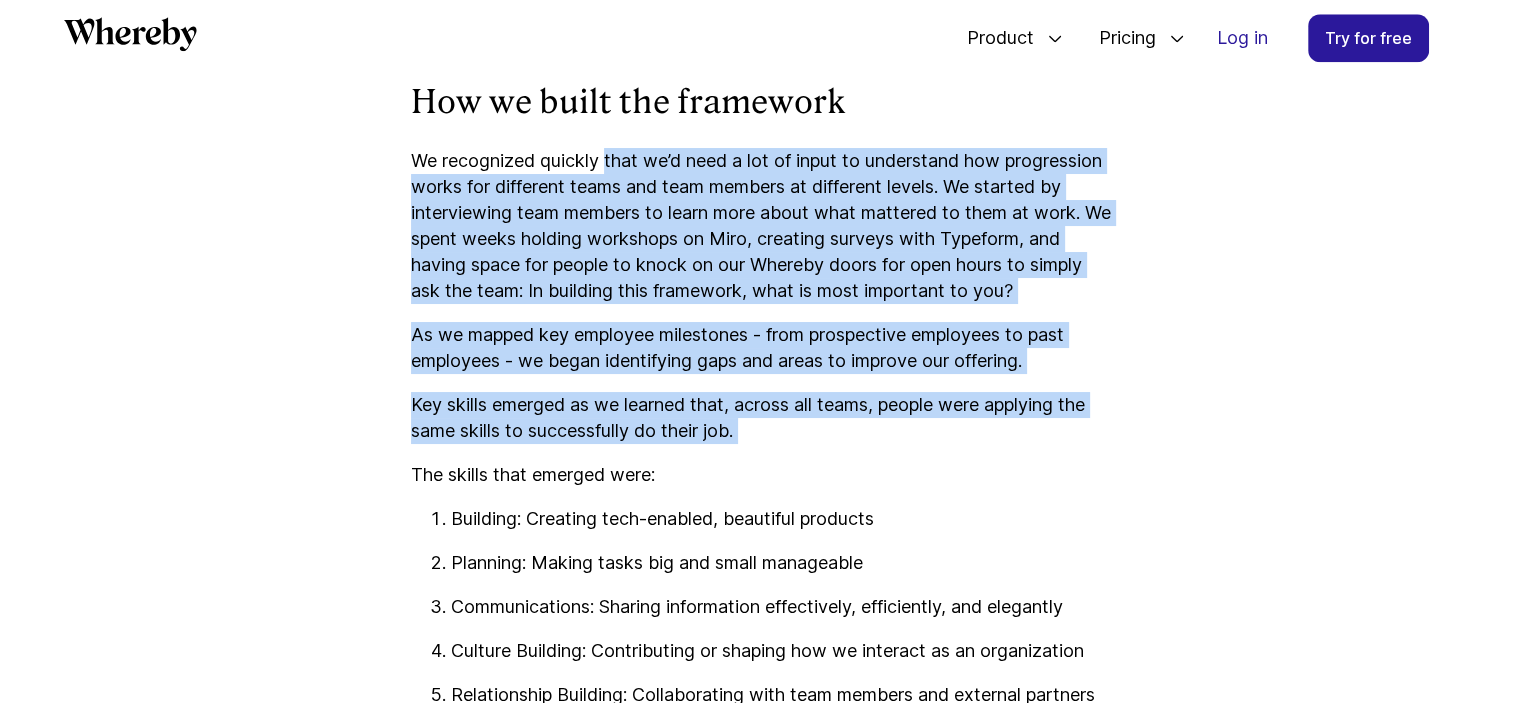 drag, startPoint x: 615, startPoint y: 155, endPoint x: 920, endPoint y: 459, distance: 430.6286 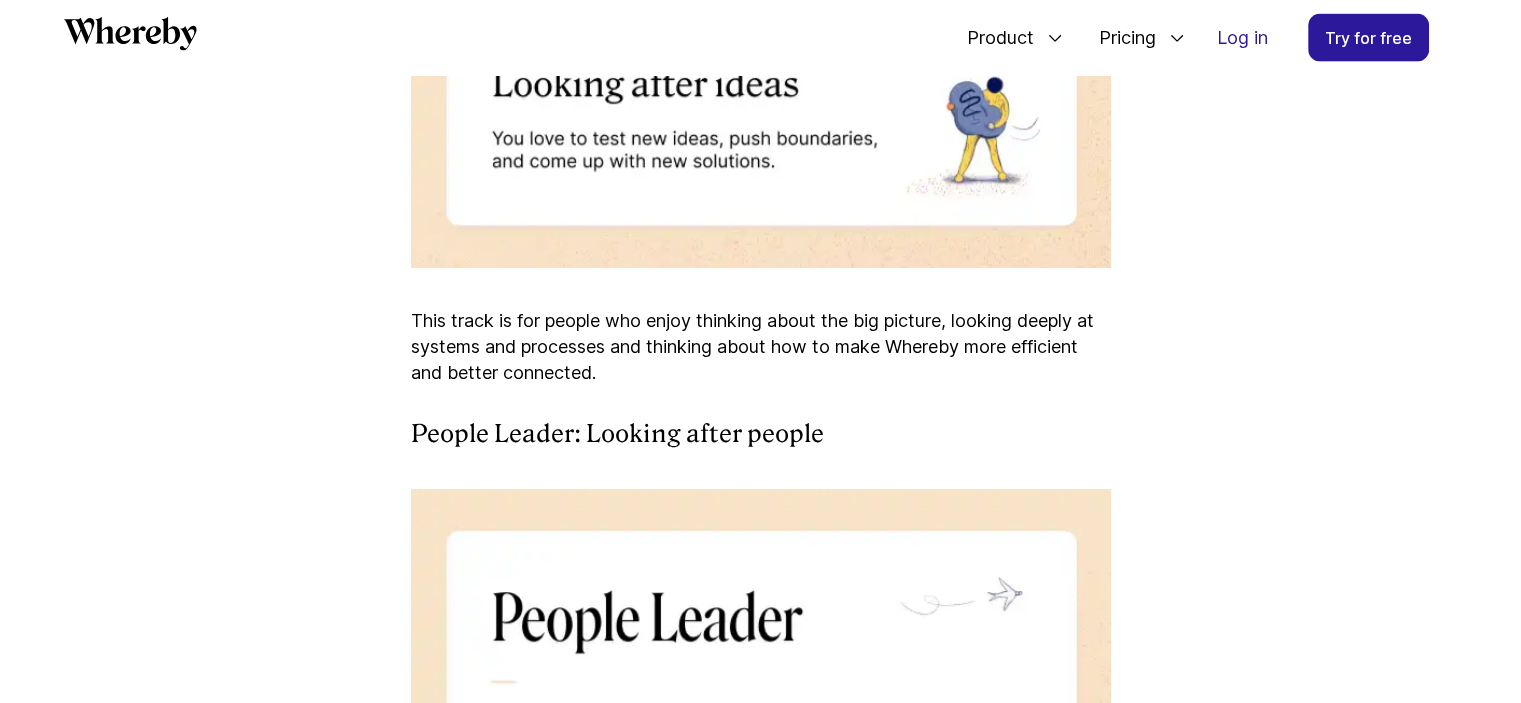 scroll, scrollTop: 4680, scrollLeft: 0, axis: vertical 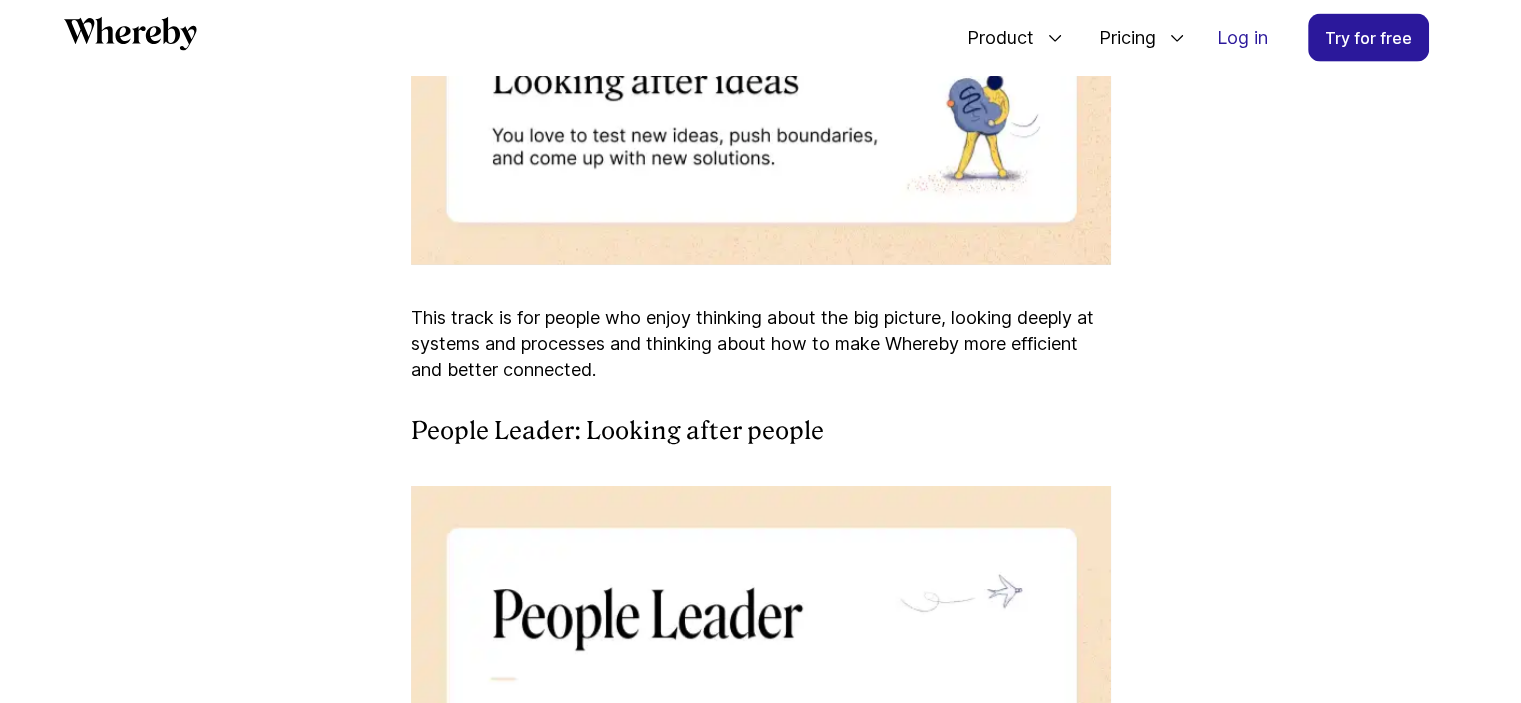 click on "This track is for people who enjoy thinking about the big picture, looking deeply at systems and processes and thinking about how to make Whereby more efficient and better connected." at bounding box center [761, 344] 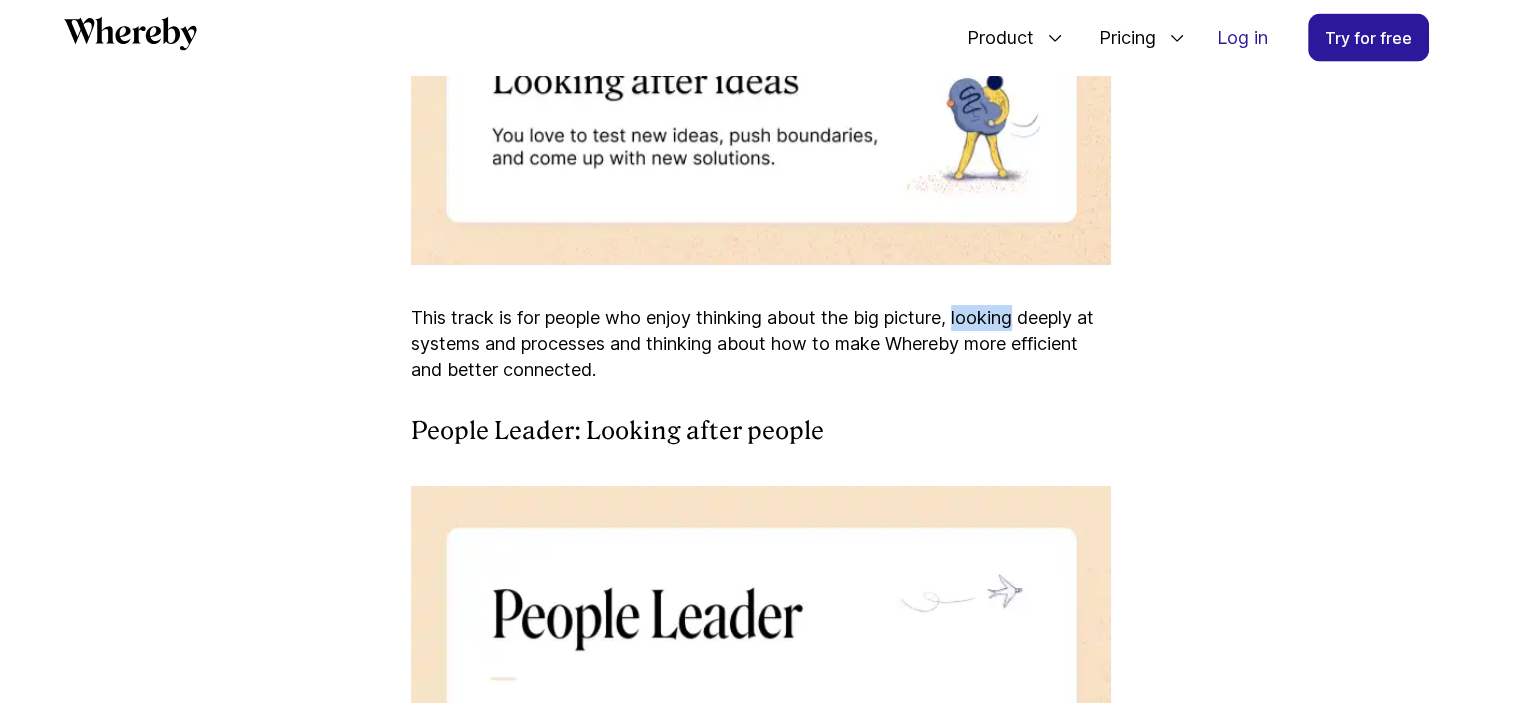 click on "This track is for people who enjoy thinking about the big picture, looking deeply at systems and processes and thinking about how to make Whereby more efficient and better connected." at bounding box center (761, 344) 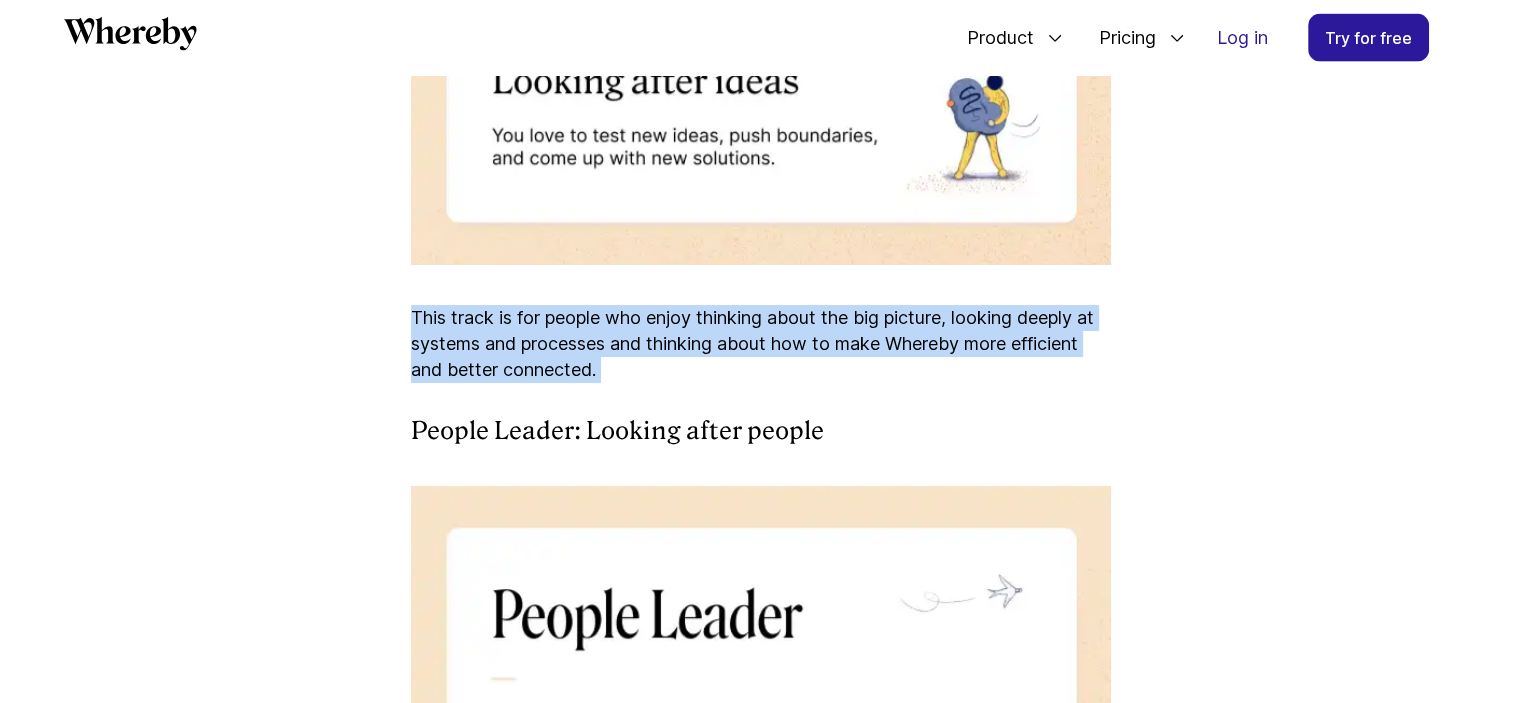 drag, startPoint x: 990, startPoint y: 407, endPoint x: 1074, endPoint y: 443, distance: 91.389275 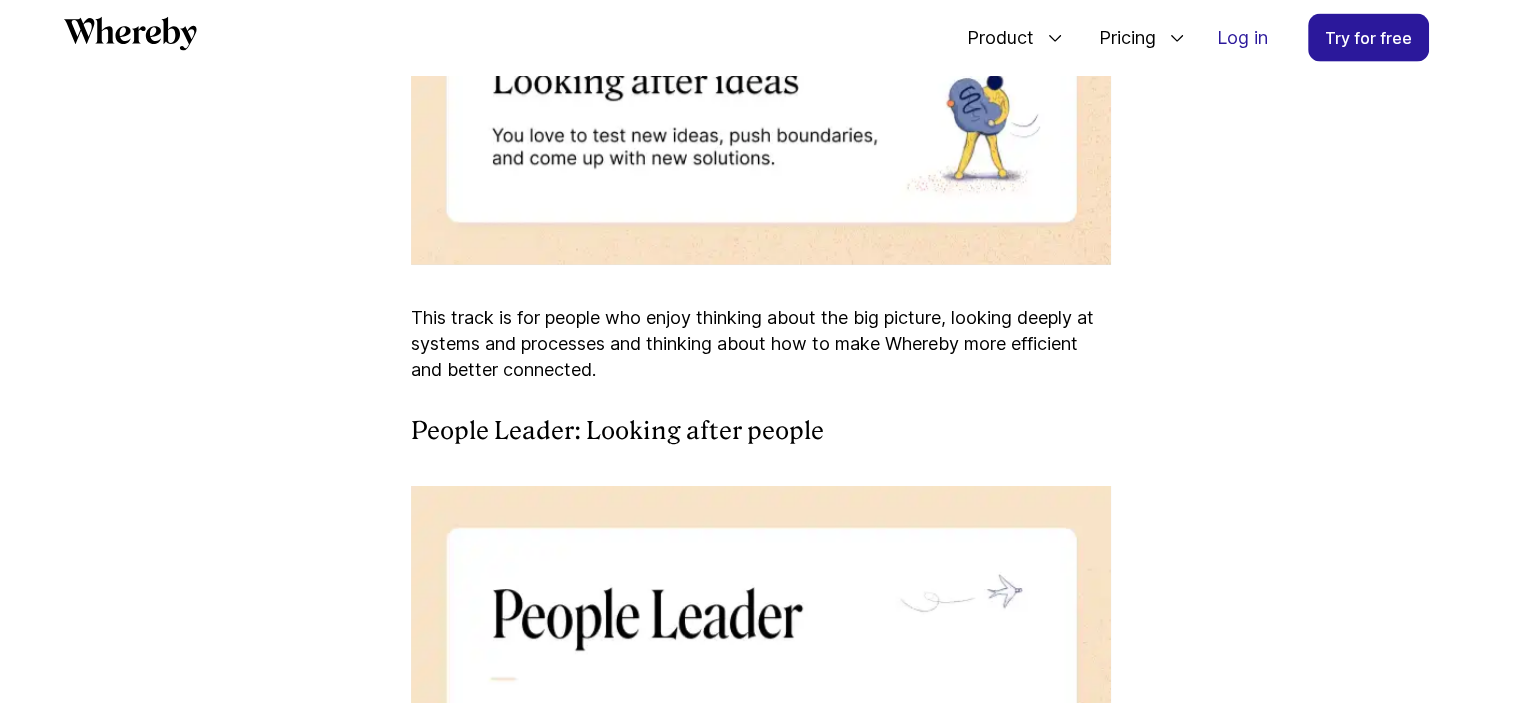 click on "This track is for people who enjoy thinking about the big picture, looking deeply at systems and processes and thinking about how to make Whereby more efficient and better connected." at bounding box center [761, 344] 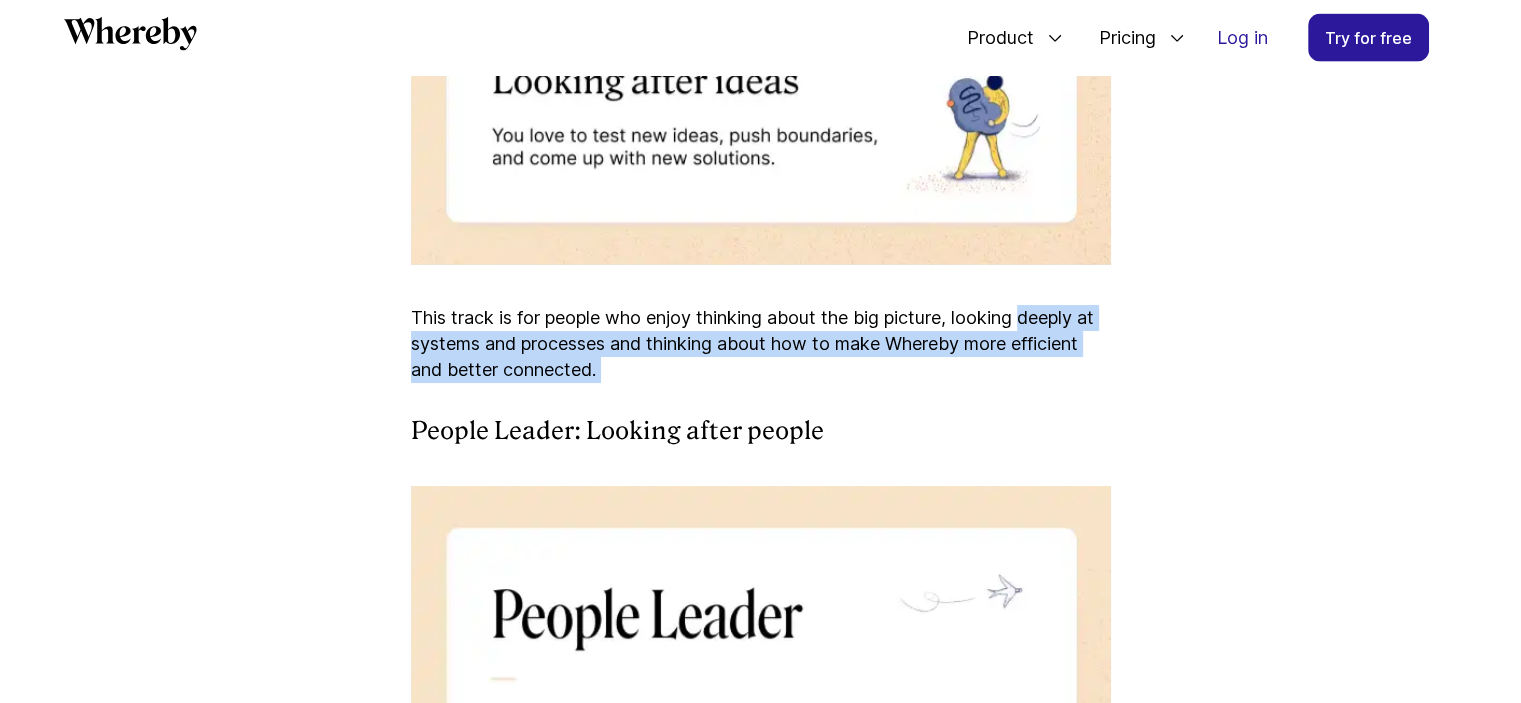 drag, startPoint x: 1074, startPoint y: 443, endPoint x: 1032, endPoint y: 351, distance: 101.133575 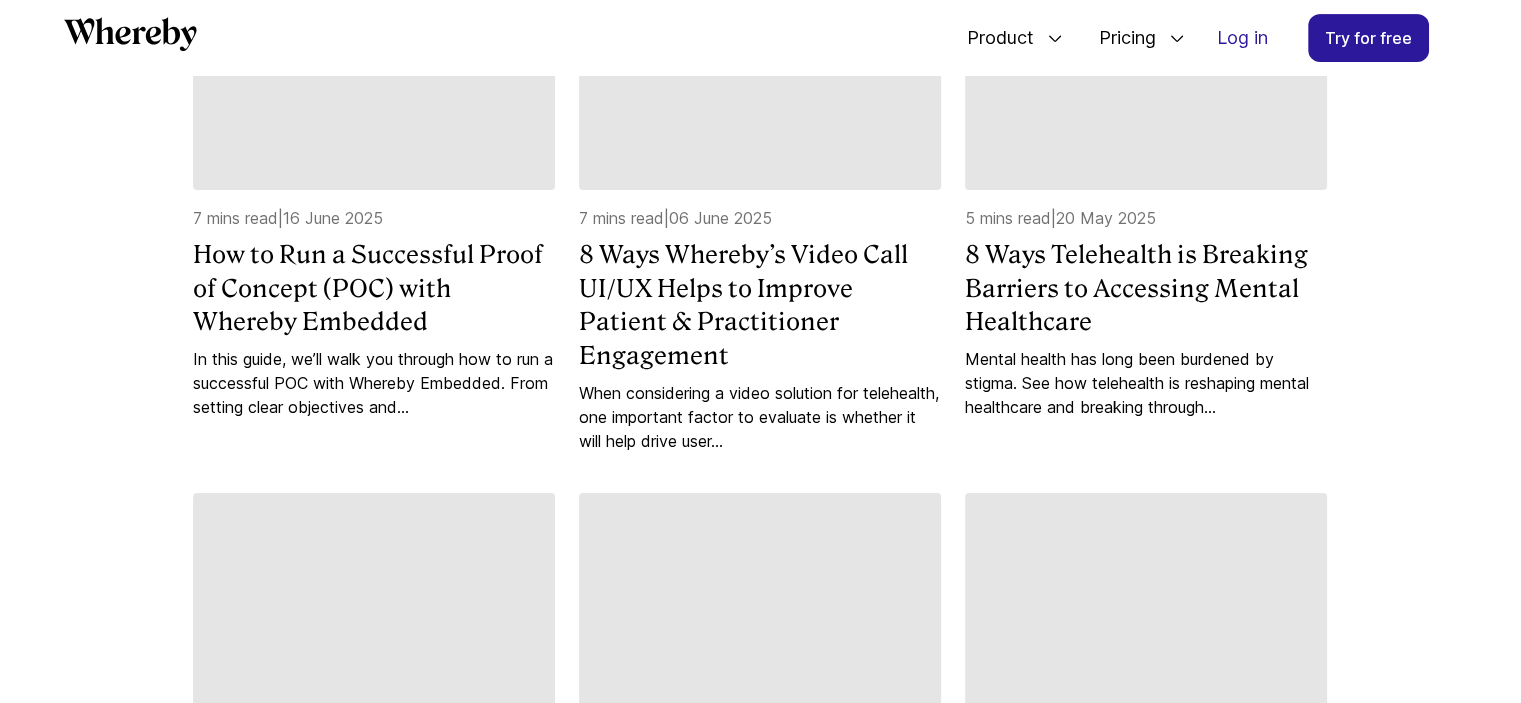 scroll, scrollTop: 8360, scrollLeft: 0, axis: vertical 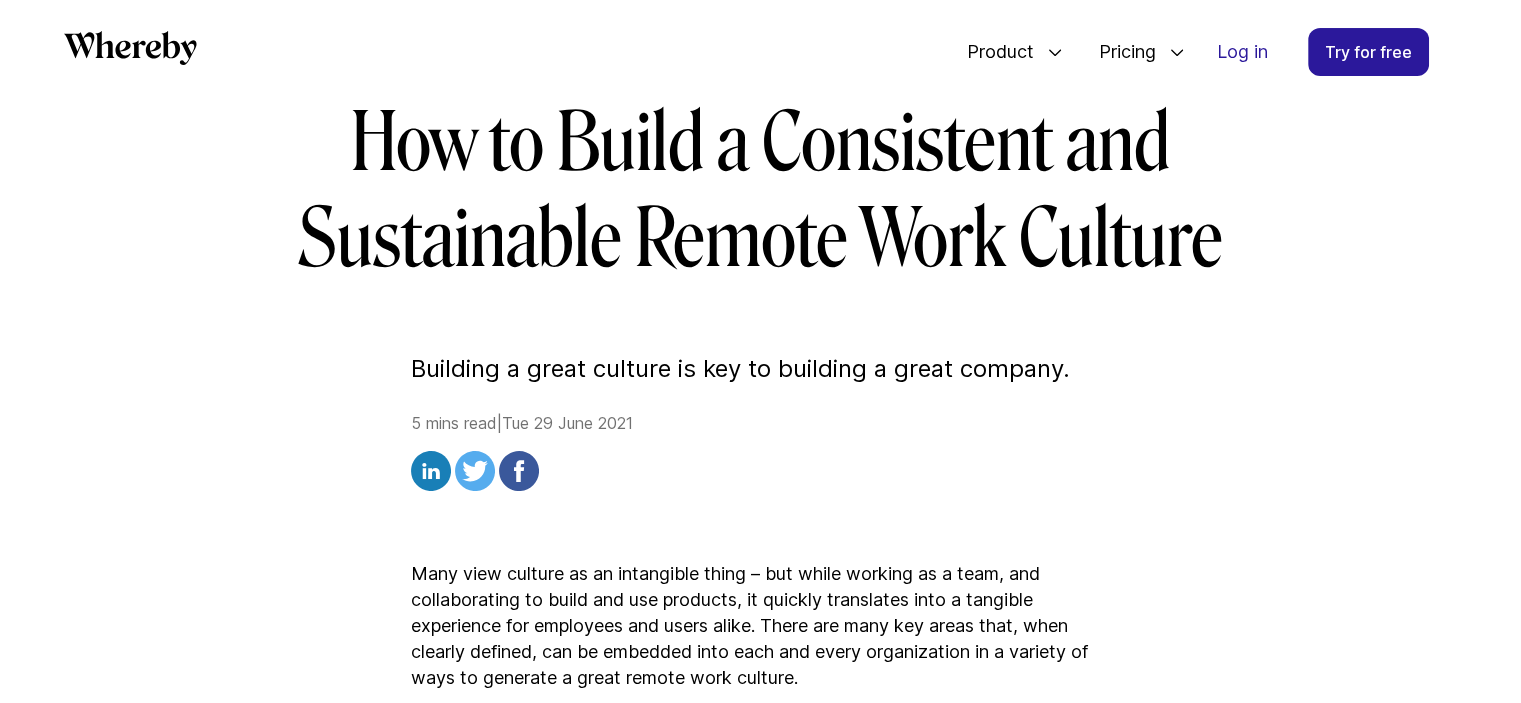 click on "How to Build a Consistent and Sustainable Remote Work Culture Building a great culture is key to building a great company.  5 mins read  |  Tue 29 June 2021 Many view culture as an intangible thing – but while working as a team, and collaborating to build and use products, it quickly translates into a tangible experience for employees and users alike. There are many key areas that, when clearly defined, can be embedded into each and every organization in a variety of ways to generate a great remote work culture. Typically, in an office setting, there are many ways to display culture: the way people dress, the types of furniture and design in the space, and the occasional happy hour with your teammates. But in a remote work setting, defining culture can be much more challenging. Fortunately, there are still plenty of ways to translate the values of your company. As a fully remote team, and one that’s rapidly approaching  Dunbar’s number Defining our culture and values: The Whereby ETHOS  Trust trust:" at bounding box center (761, 2443) 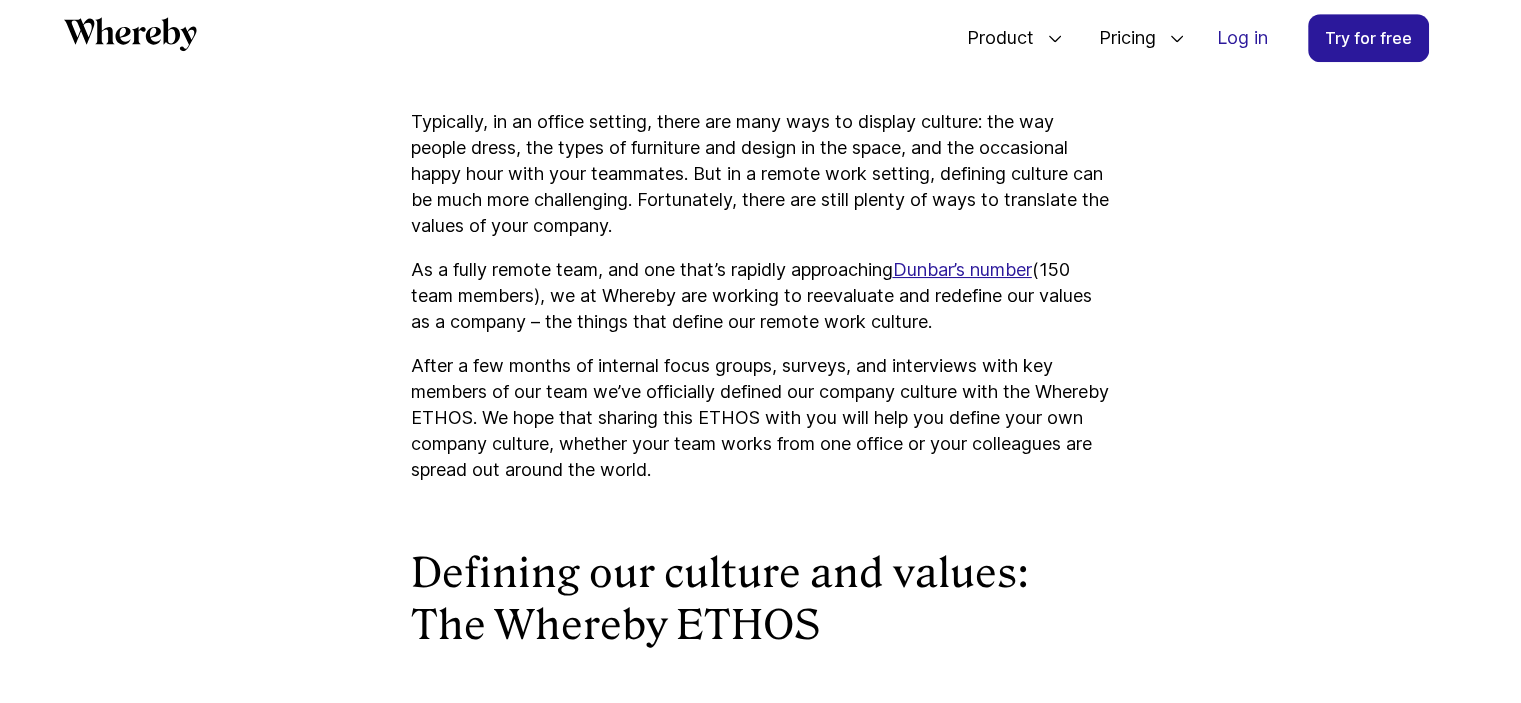 scroll, scrollTop: 1360, scrollLeft: 0, axis: vertical 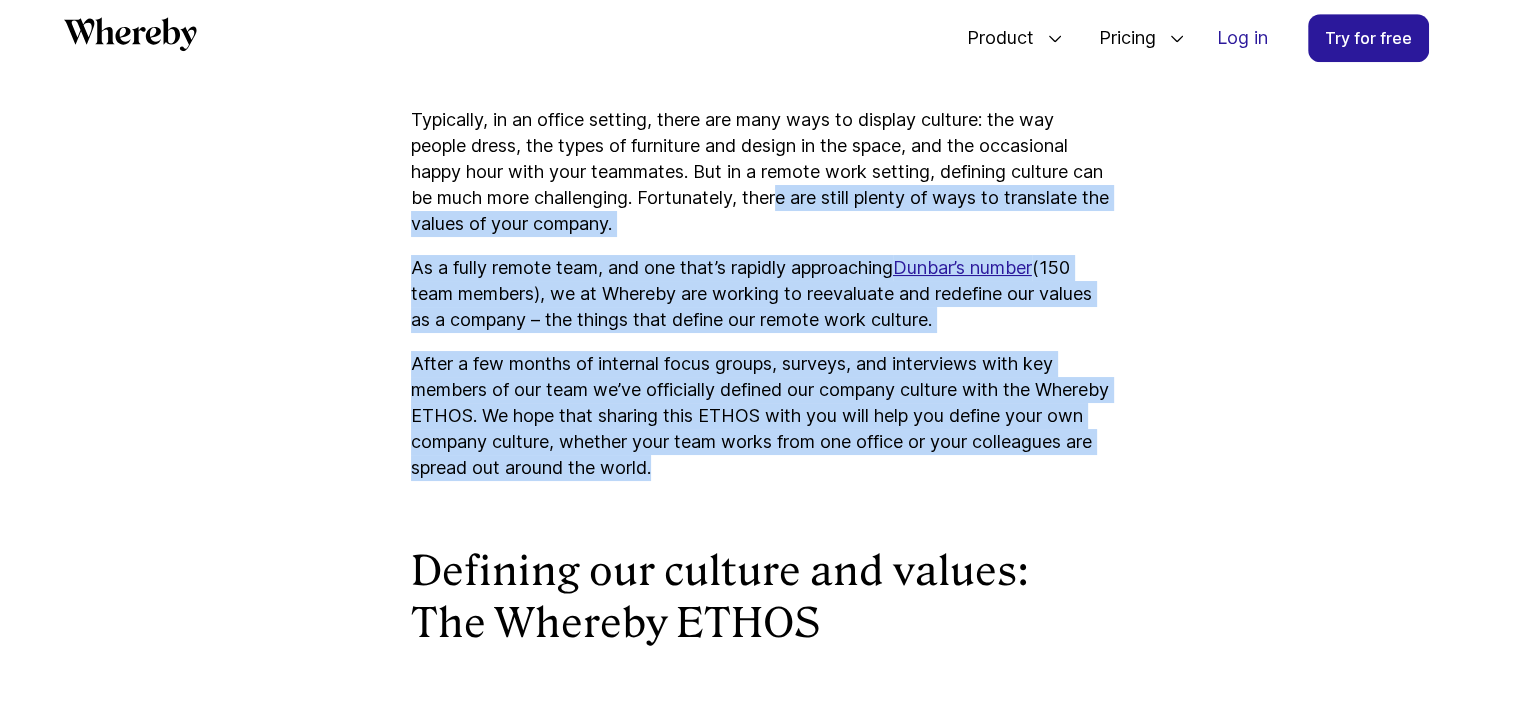 drag, startPoint x: 818, startPoint y: 207, endPoint x: 924, endPoint y: 471, distance: 284.4855 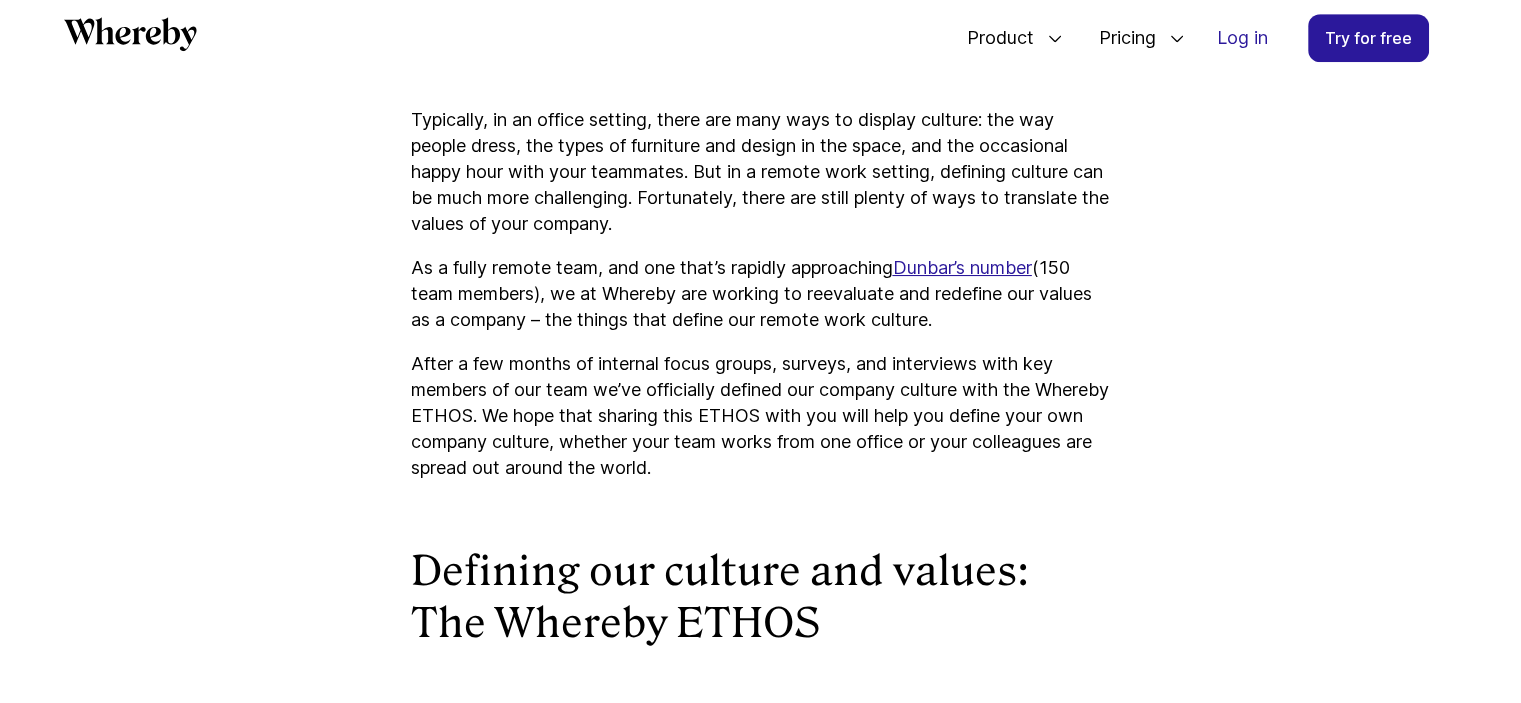 click on "How to Build a Consistent and Sustainable Remote Work Culture Building a great culture is key to building a great company.  5 mins read  |  Tue 29 June 2021 Many view culture as an intangible thing – but while working as a team, and collaborating to build and use products, it quickly translates into a tangible experience for employees and users alike. There are many key areas that, when clearly defined, can be embedded into each and every organization in a variety of ways to generate a great remote work culture. Typically, in an office setting, there are many ways to display culture: the way people dress, the types of furniture and design in the space, and the occasional happy hour with your teammates. But in a remote work setting, defining culture can be much more challenging. Fortunately, there are still plenty of ways to translate the values of your company. As a fully remote team, and one that’s rapidly approaching  Dunbar’s number Defining our culture and values: The Whereby ETHOS  Trust trust:" at bounding box center (761, 1323) 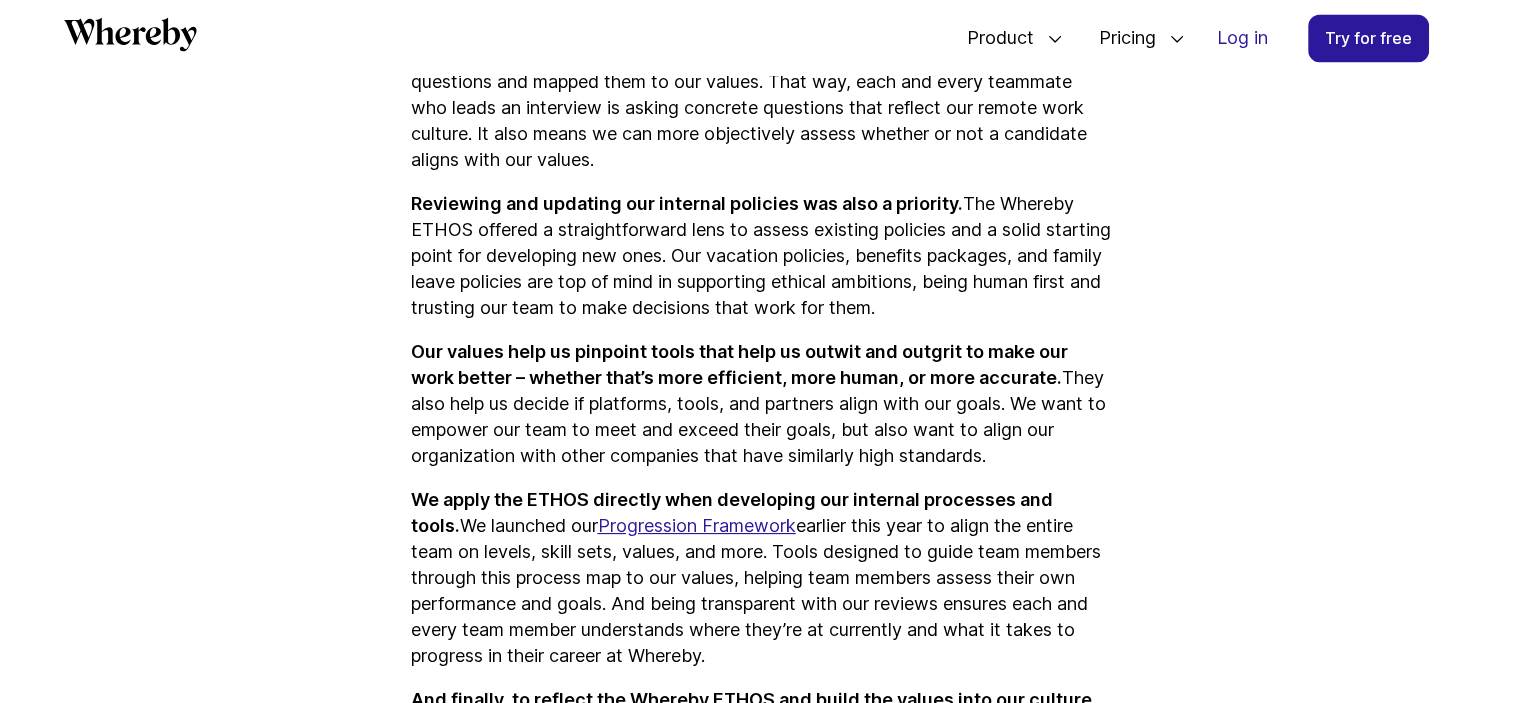 scroll, scrollTop: 3600, scrollLeft: 0, axis: vertical 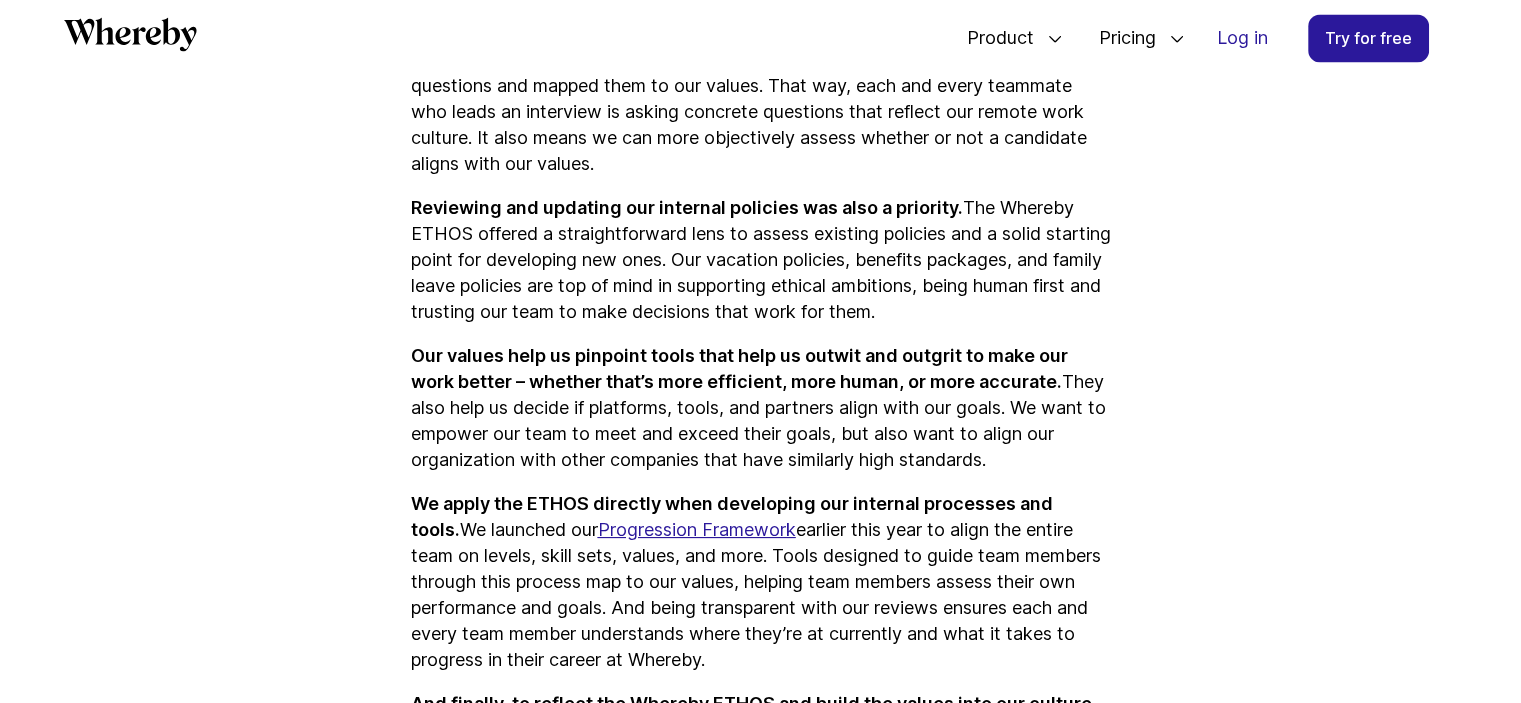 click on "Our interviews were a natural place to start.  We've expanded our interview questions and mapped them to our values. That way, each and every teammate who leads an interview is asking concrete questions that reflect our remote work culture. It also means we can more objectively assess whether or not a candidate aligns with our values." at bounding box center (761, 112) 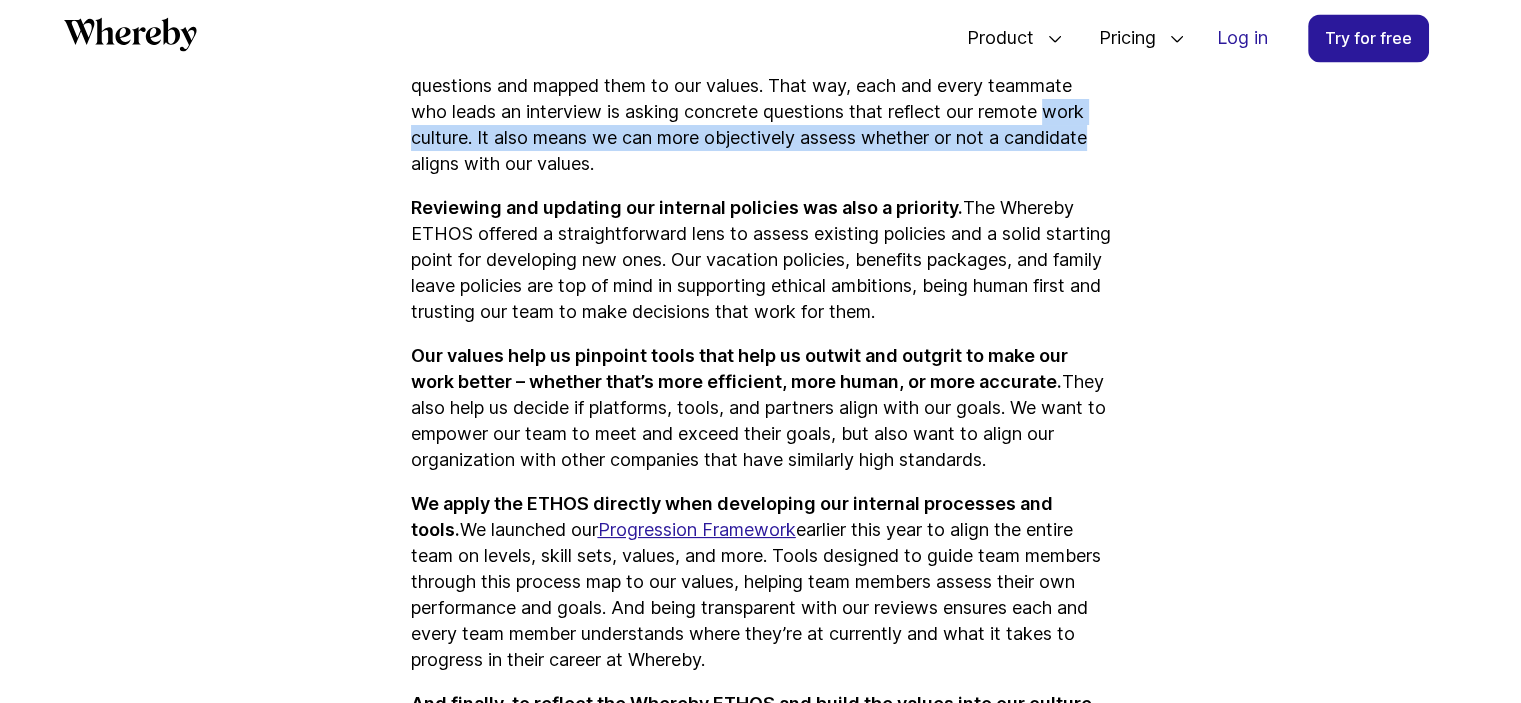 drag, startPoint x: 1024, startPoint y: 179, endPoint x: 1060, endPoint y: 162, distance: 39.812057 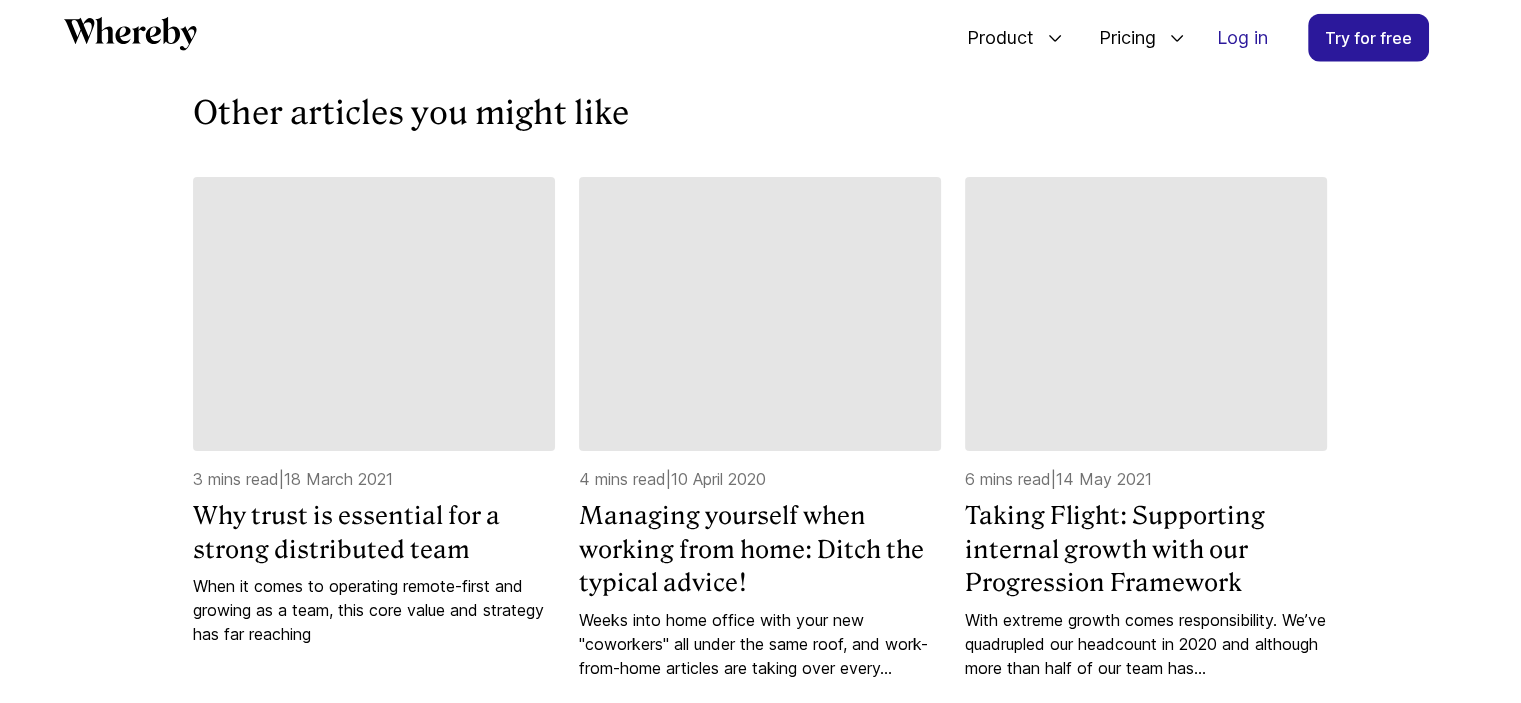 scroll, scrollTop: 5080, scrollLeft: 0, axis: vertical 